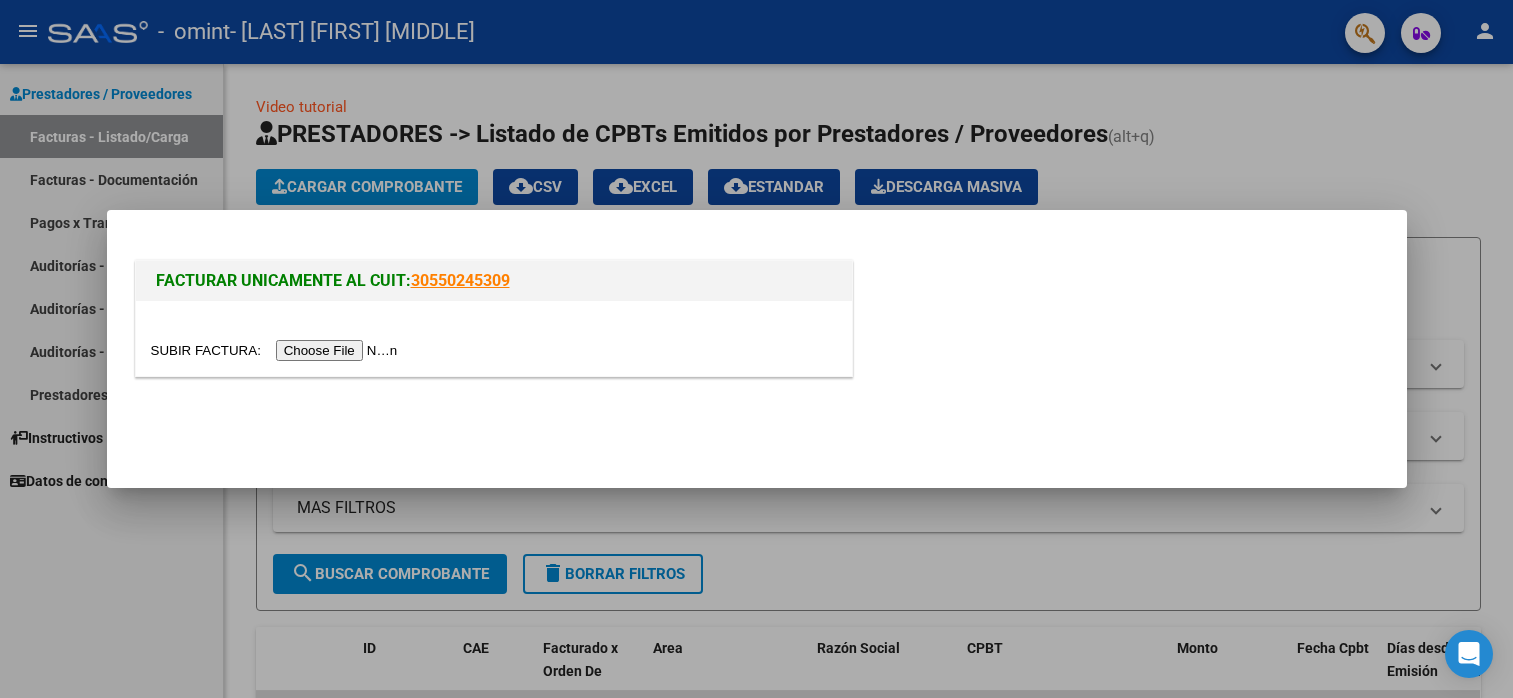 scroll, scrollTop: 0, scrollLeft: 0, axis: both 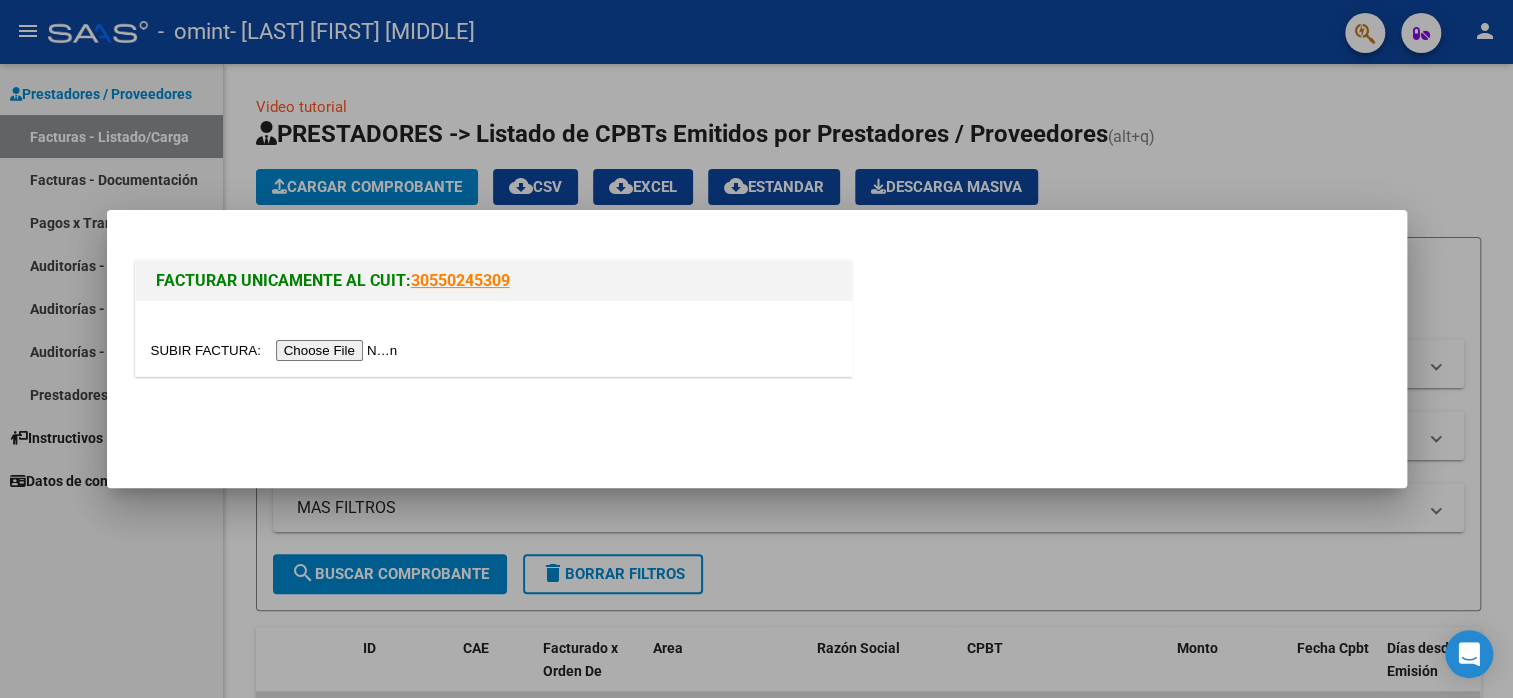 click at bounding box center (277, 350) 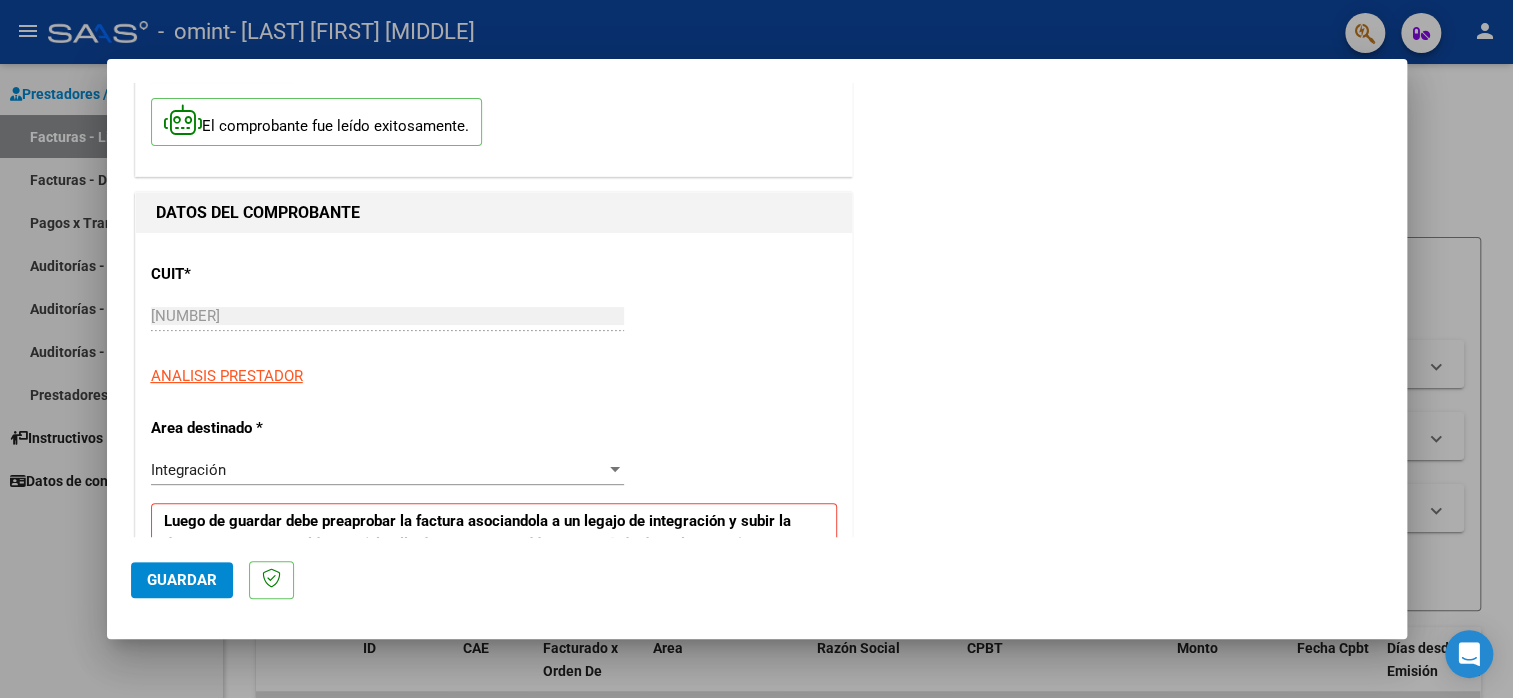 scroll, scrollTop: 300, scrollLeft: 0, axis: vertical 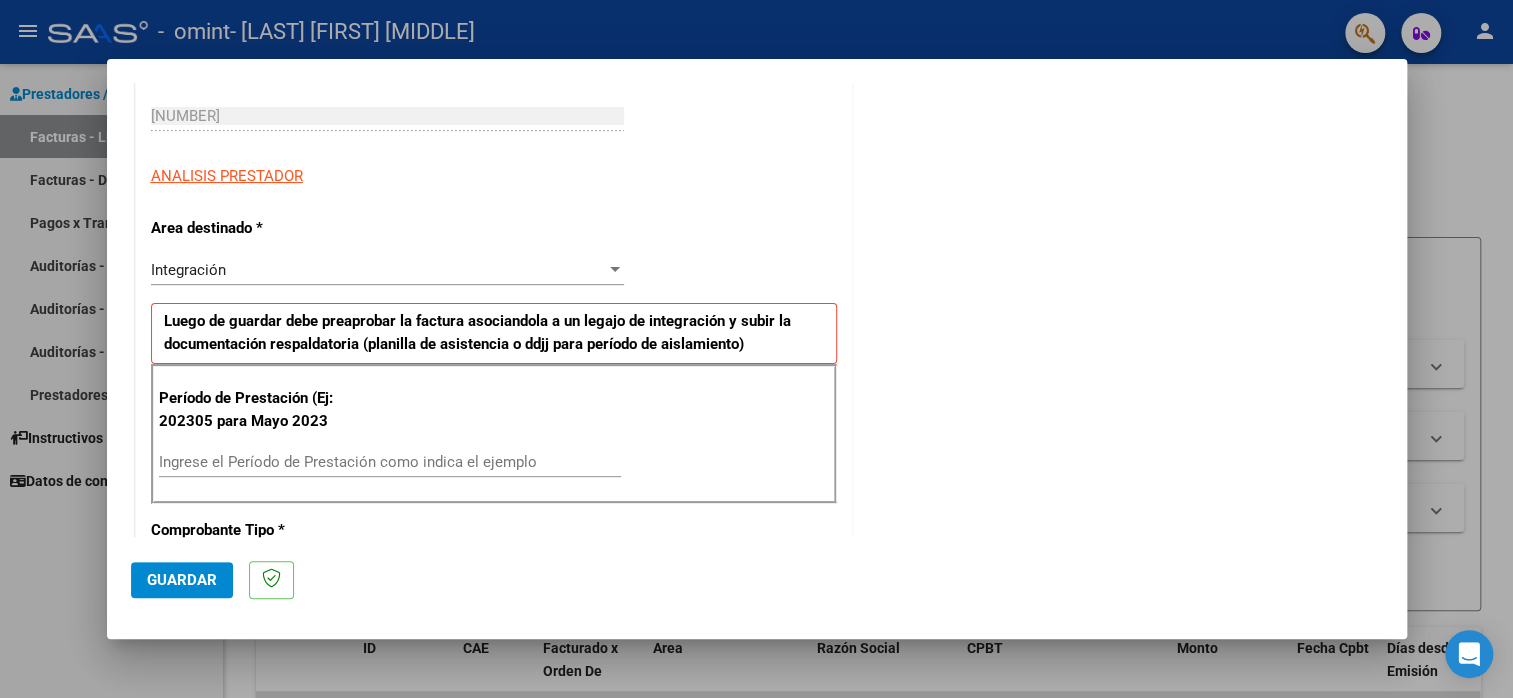 click on "Ingrese el Período de Prestación como indica el ejemplo" at bounding box center (390, 462) 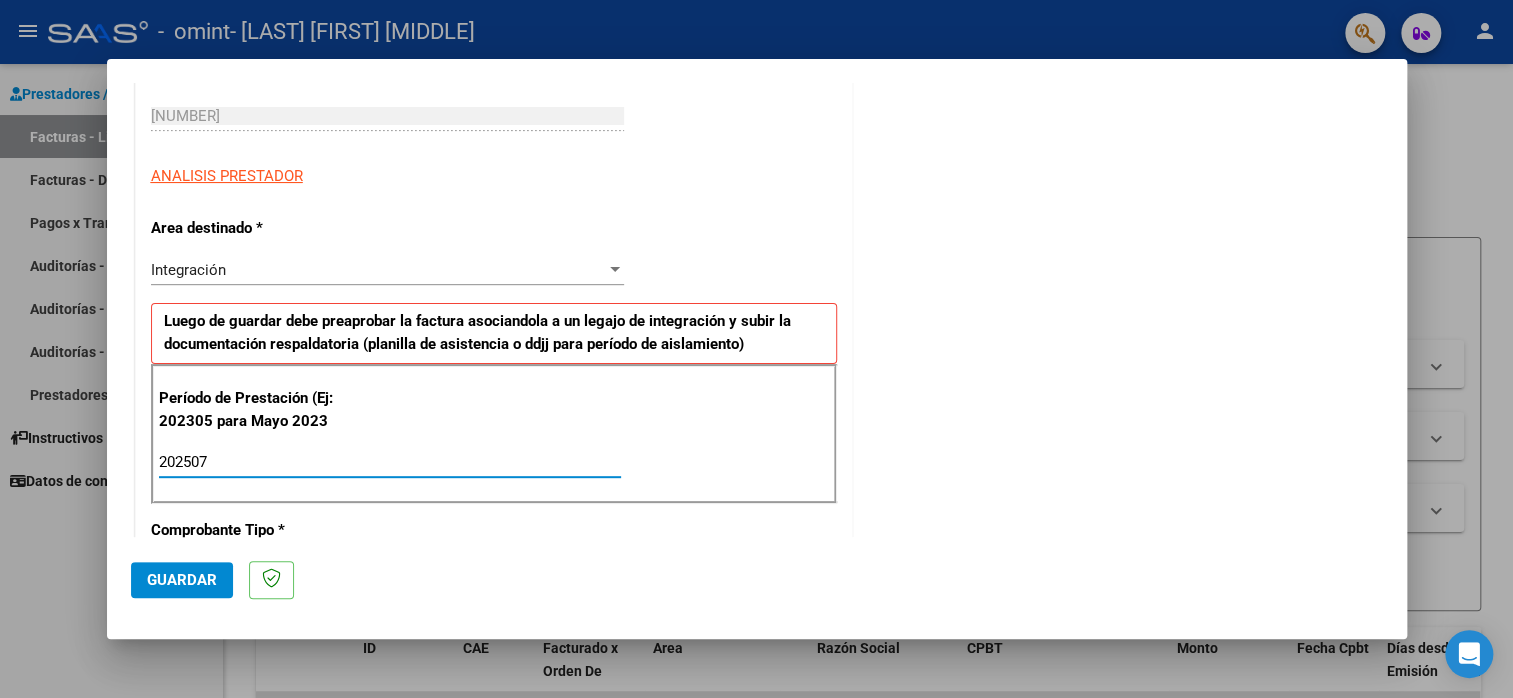 scroll, scrollTop: 400, scrollLeft: 0, axis: vertical 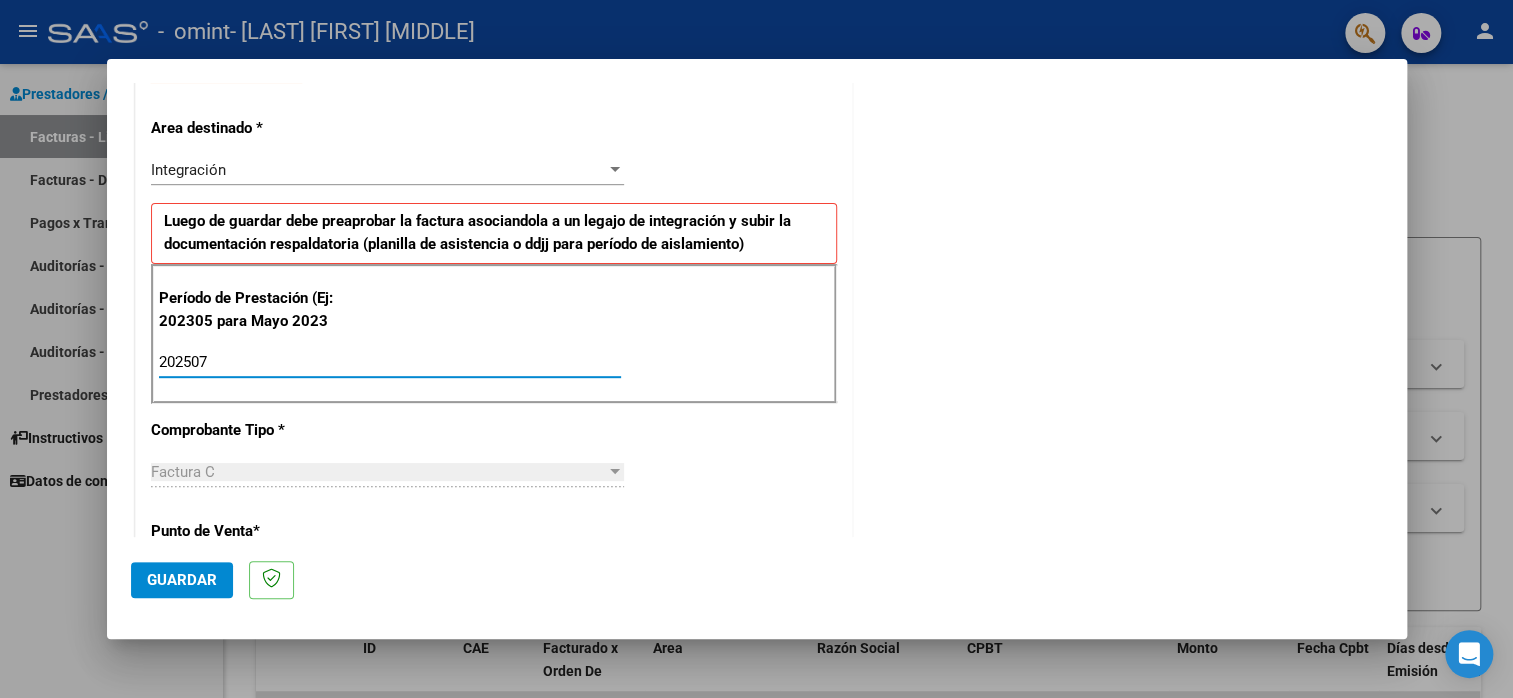 type on "202507" 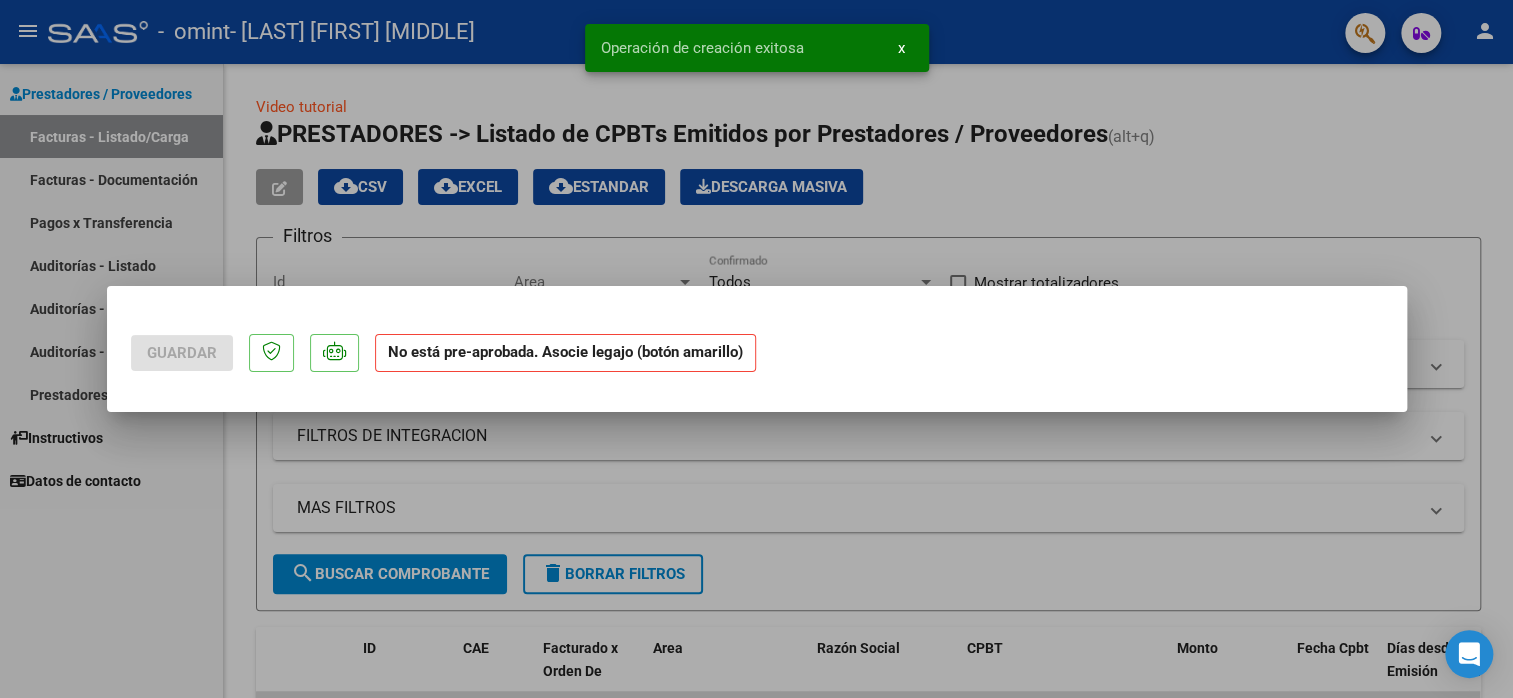 scroll, scrollTop: 0, scrollLeft: 0, axis: both 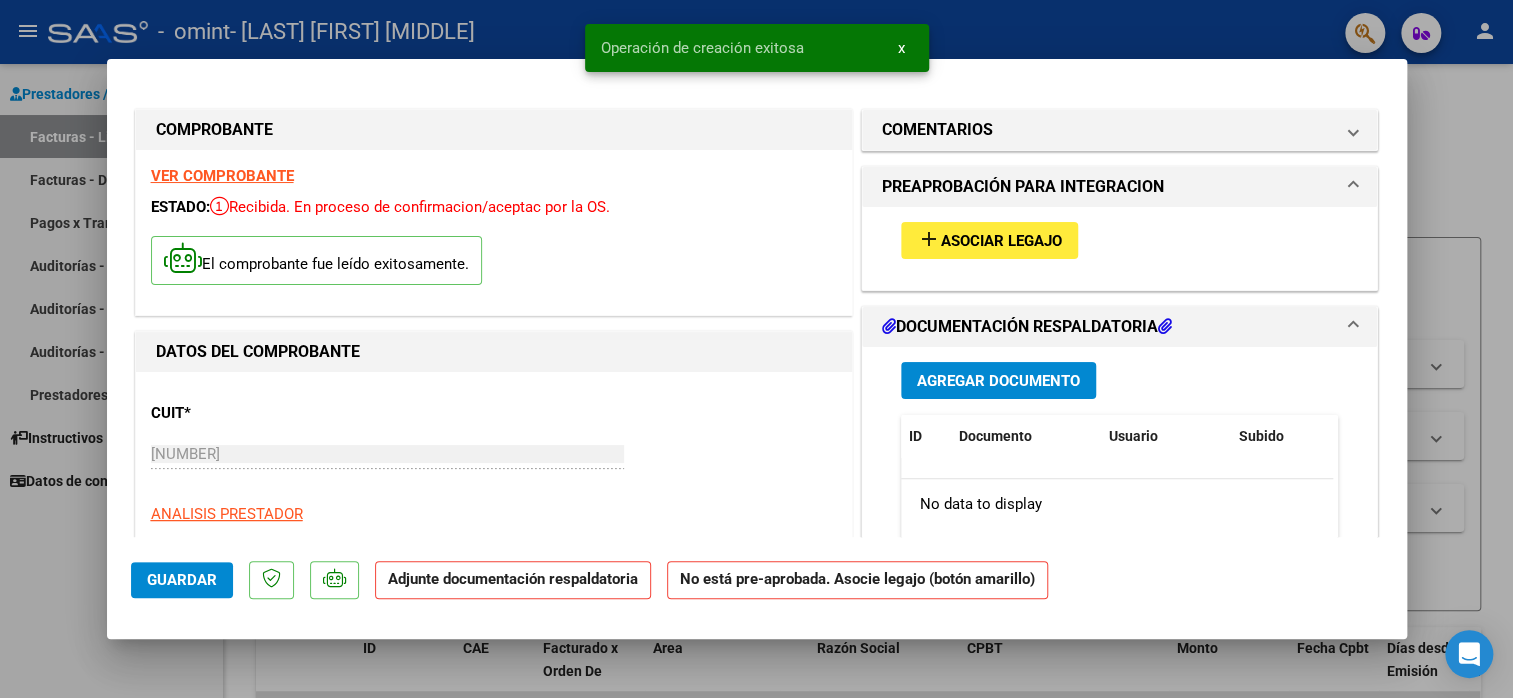 click on "Asociar Legajo" at bounding box center (1001, 241) 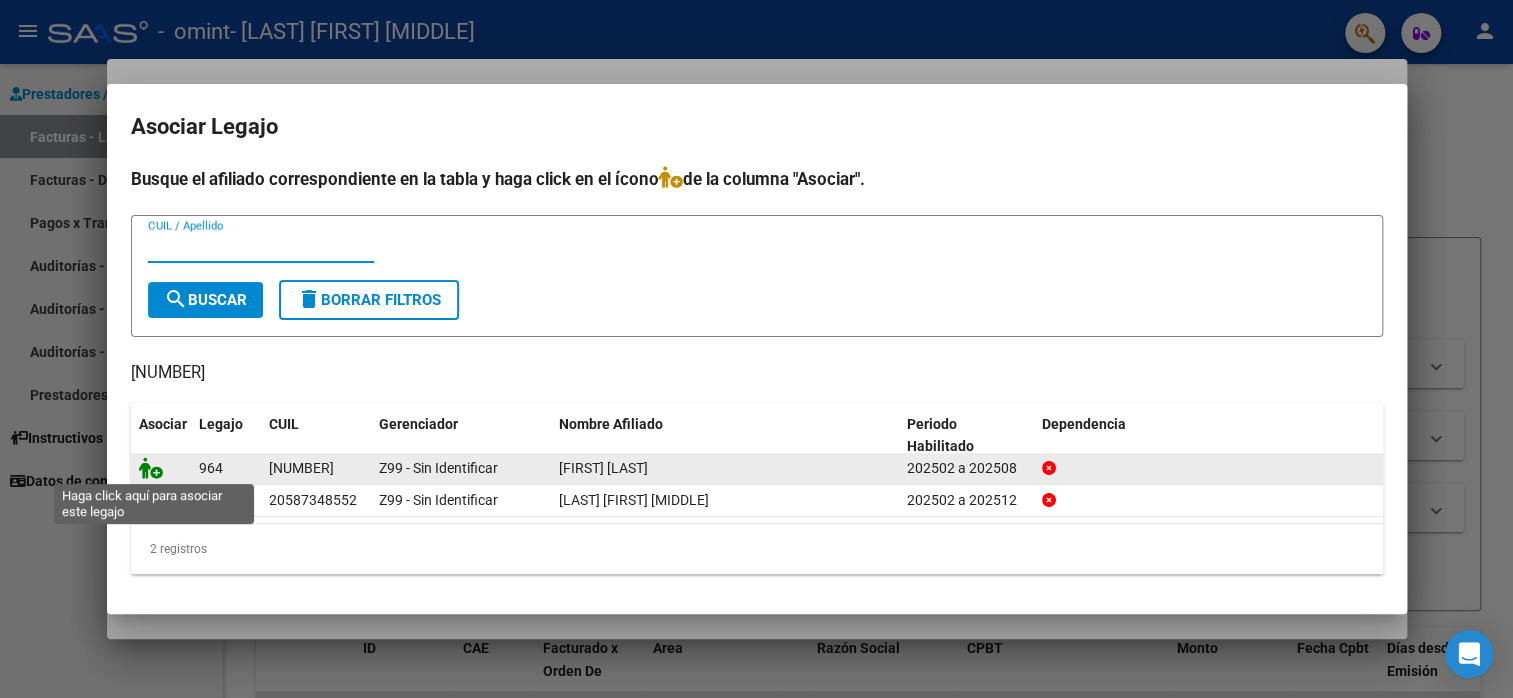 click 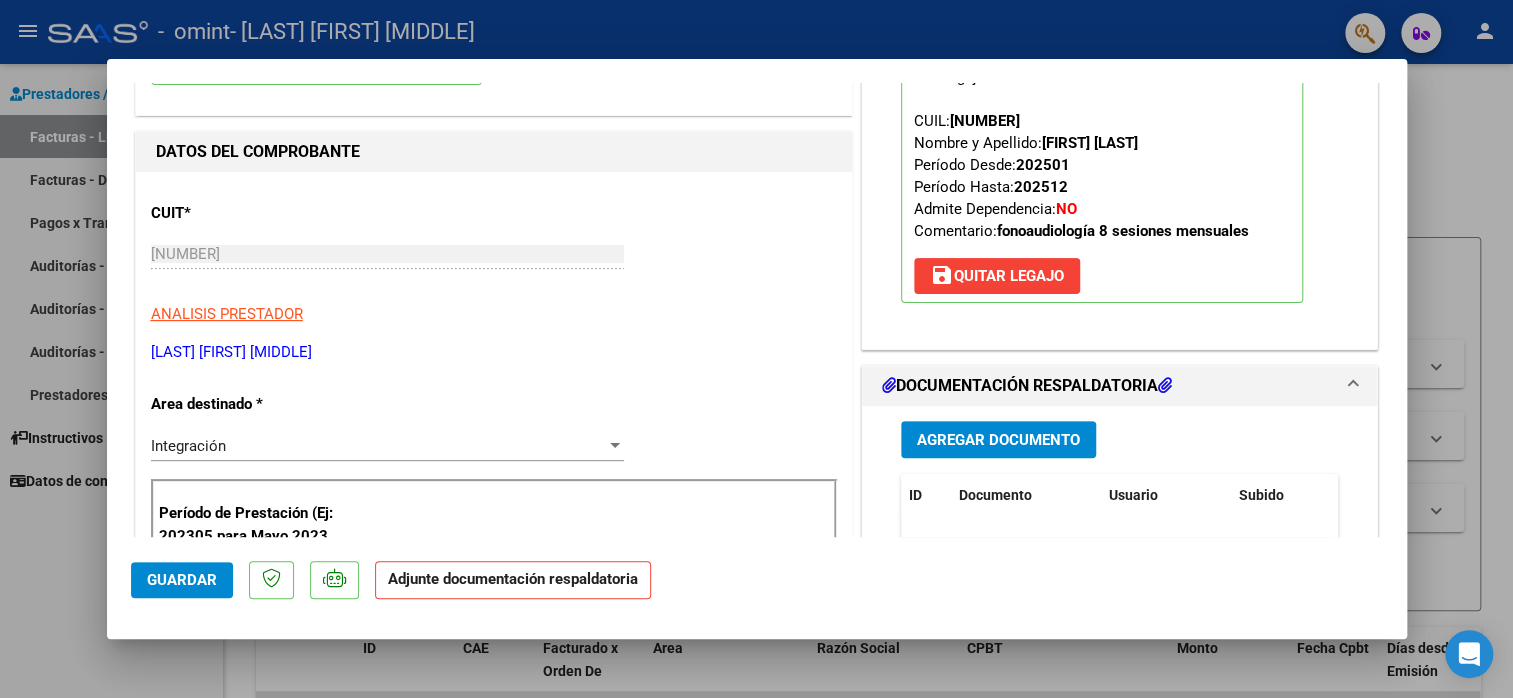 scroll, scrollTop: 300, scrollLeft: 0, axis: vertical 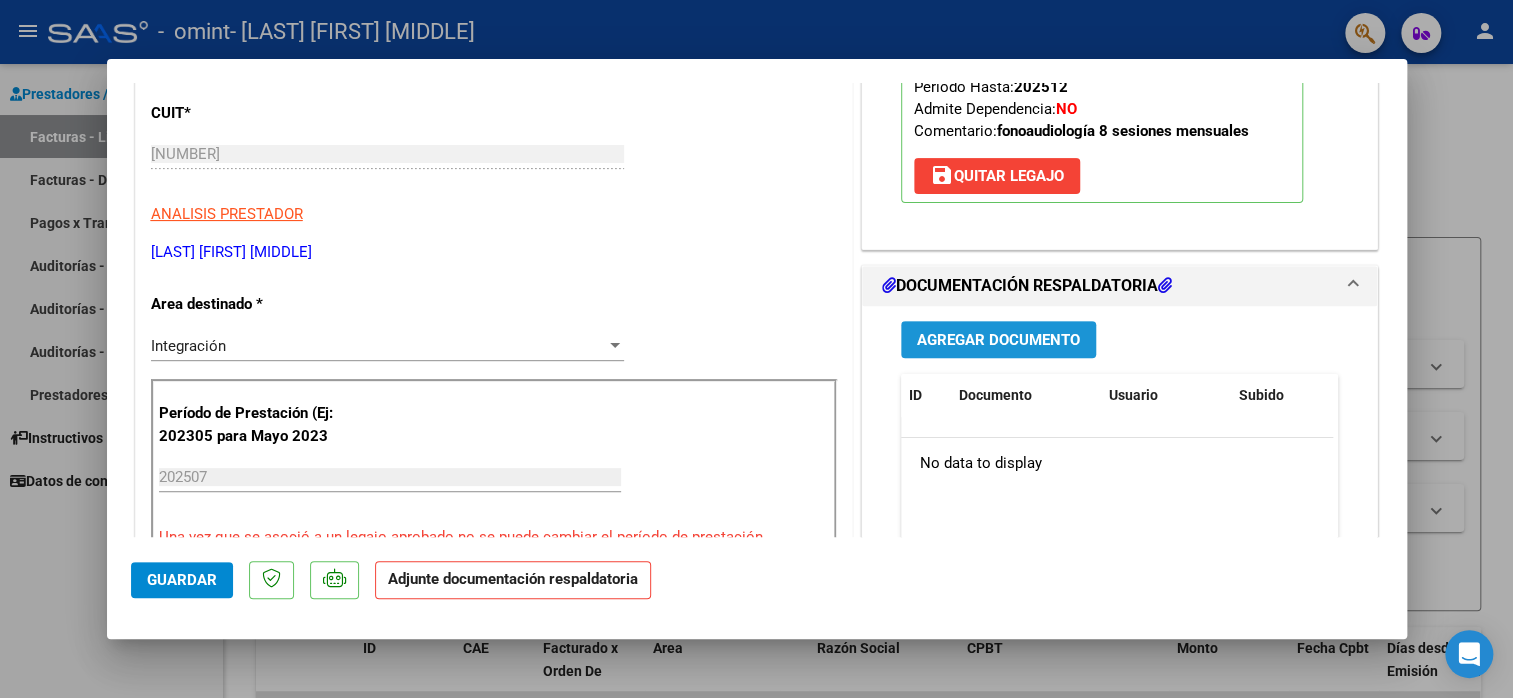click on "Agregar Documento" at bounding box center (998, 340) 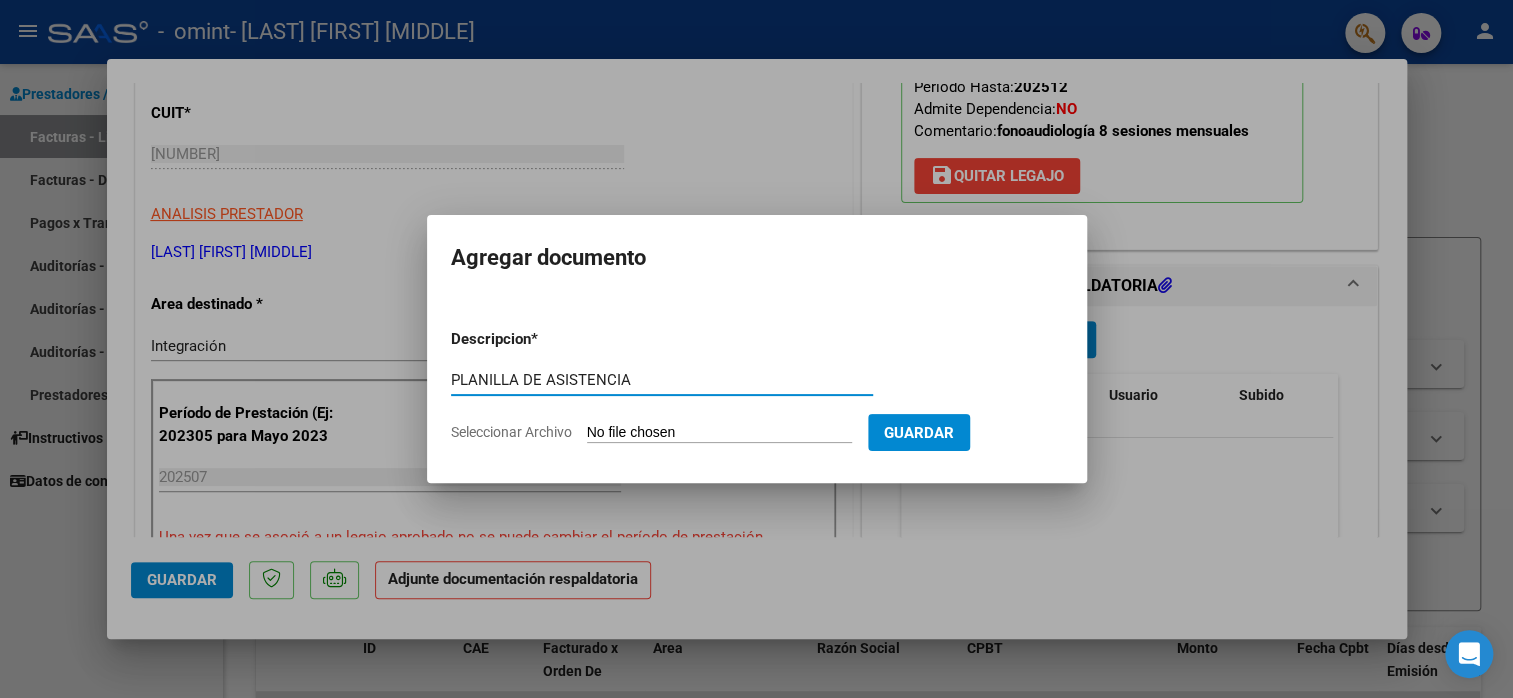 type on "PLANILLA DE ASISTENCIA" 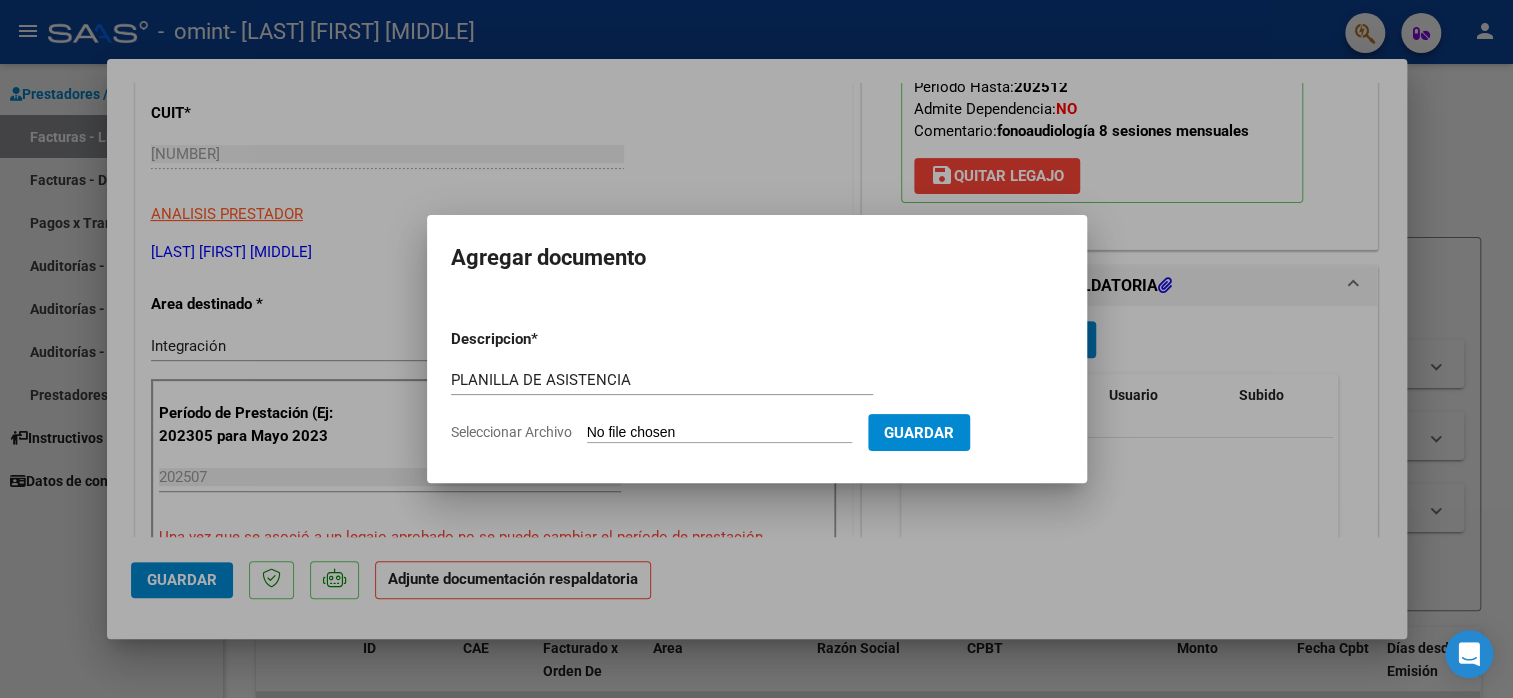 type on "C:\fakepath\planilla de asistencia Valen JULIO 2025.pdf" 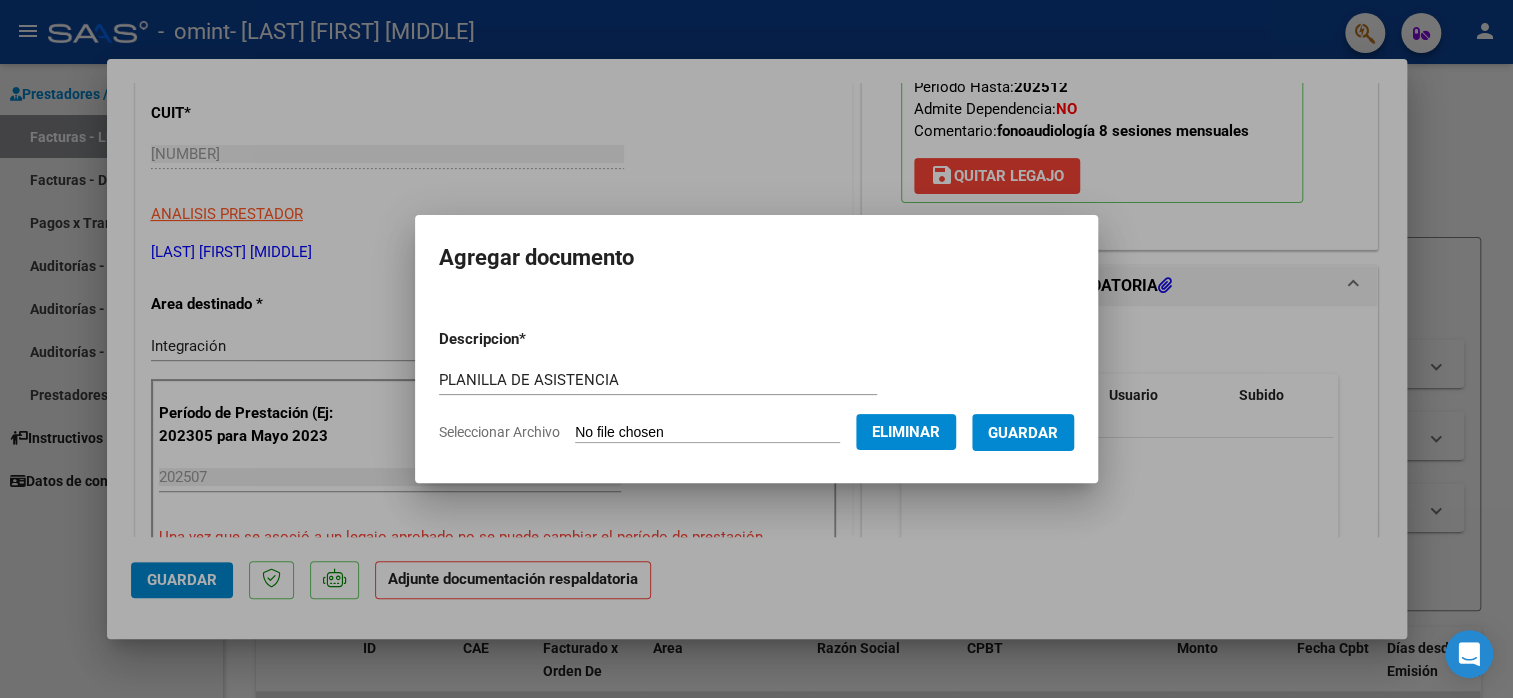 click on "Guardar" at bounding box center [1023, 433] 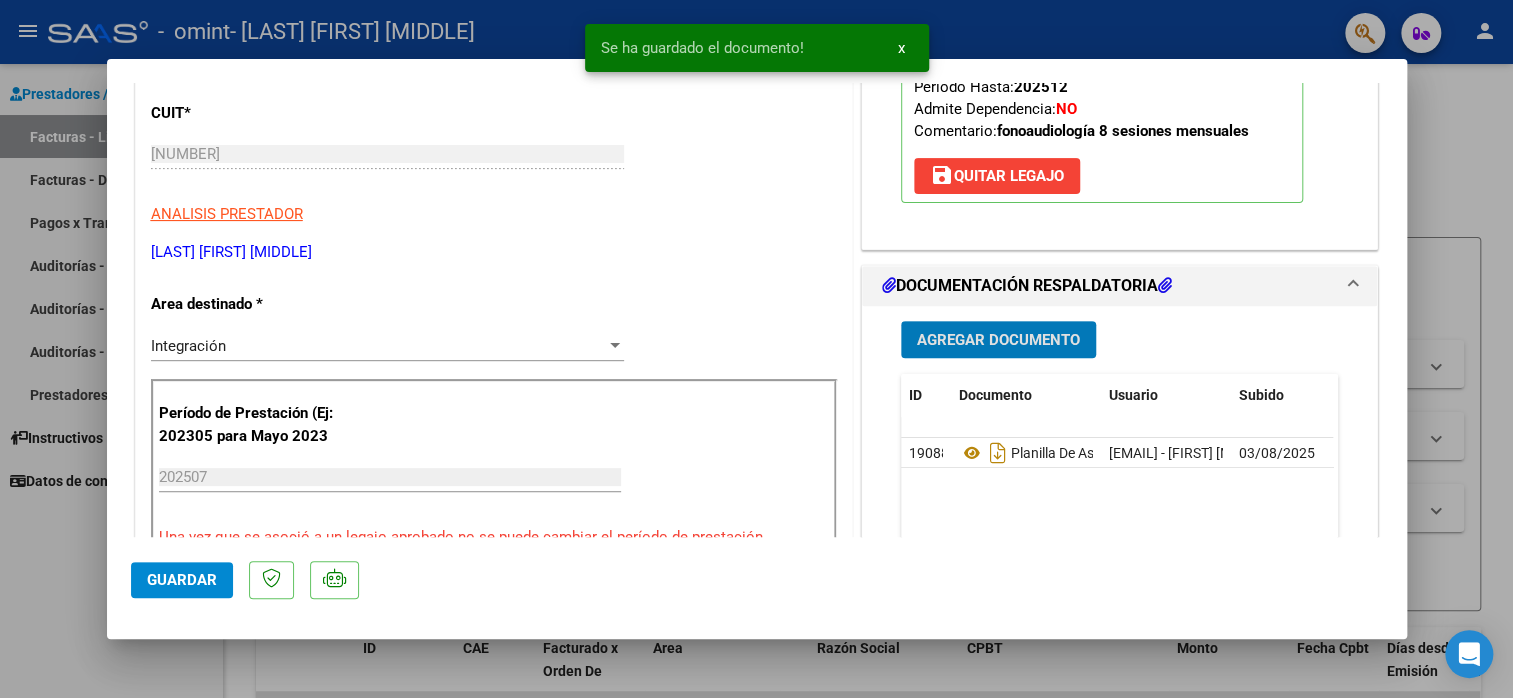 click on "Guardar" 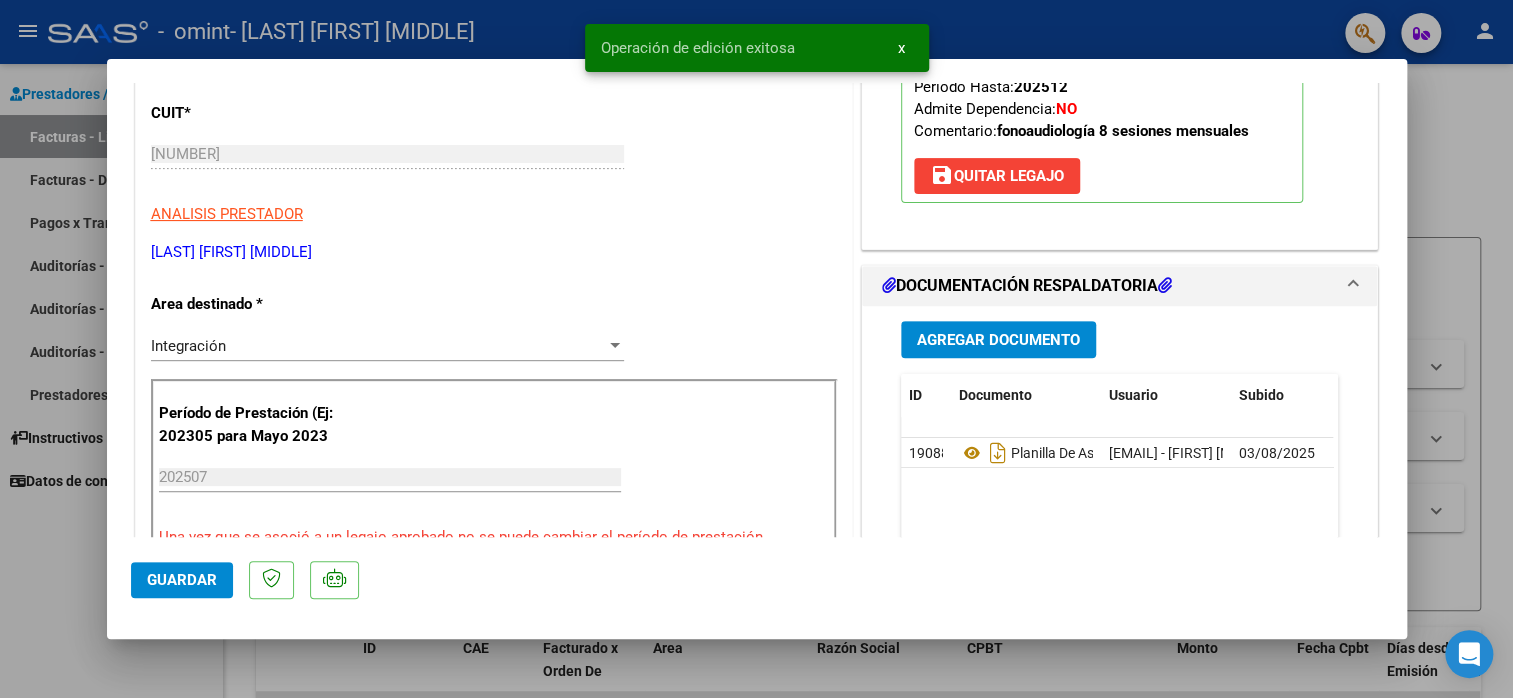 click at bounding box center [756, 349] 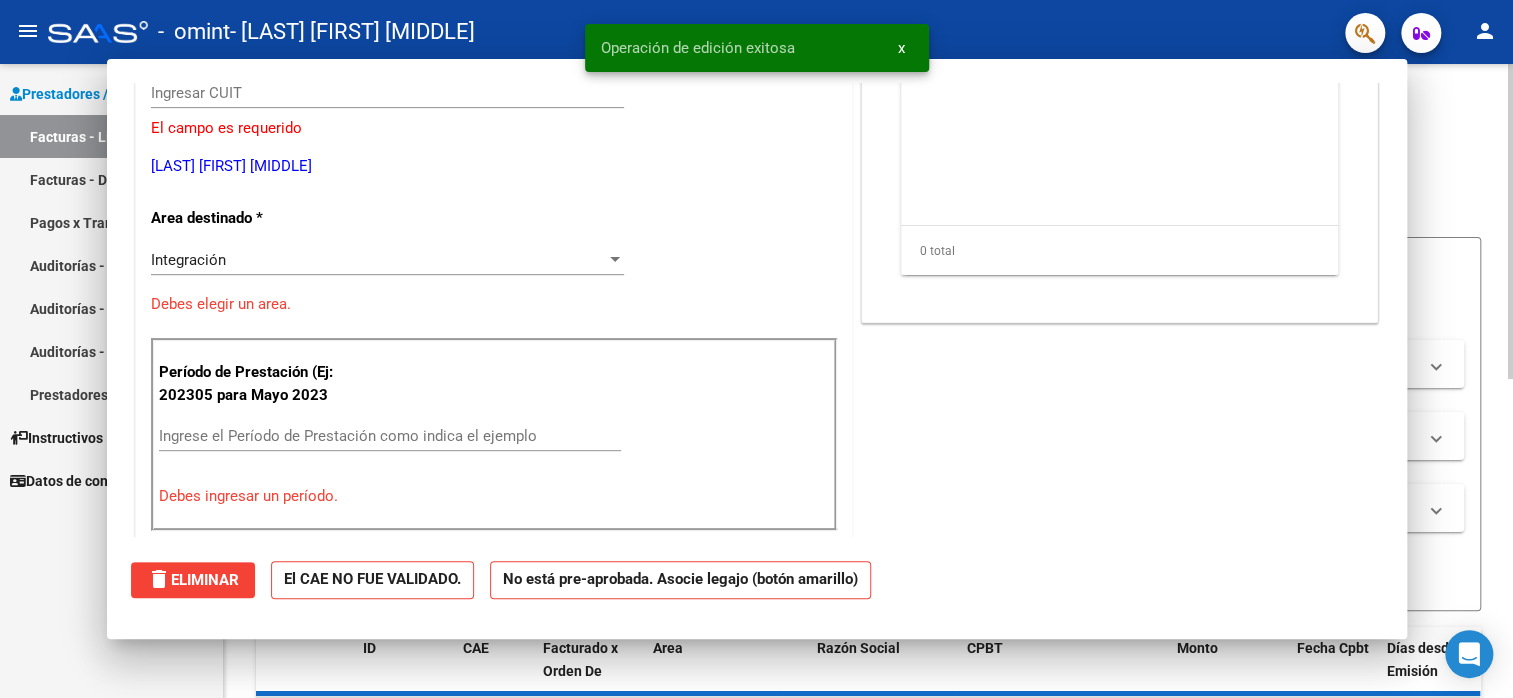 scroll, scrollTop: 0, scrollLeft: 0, axis: both 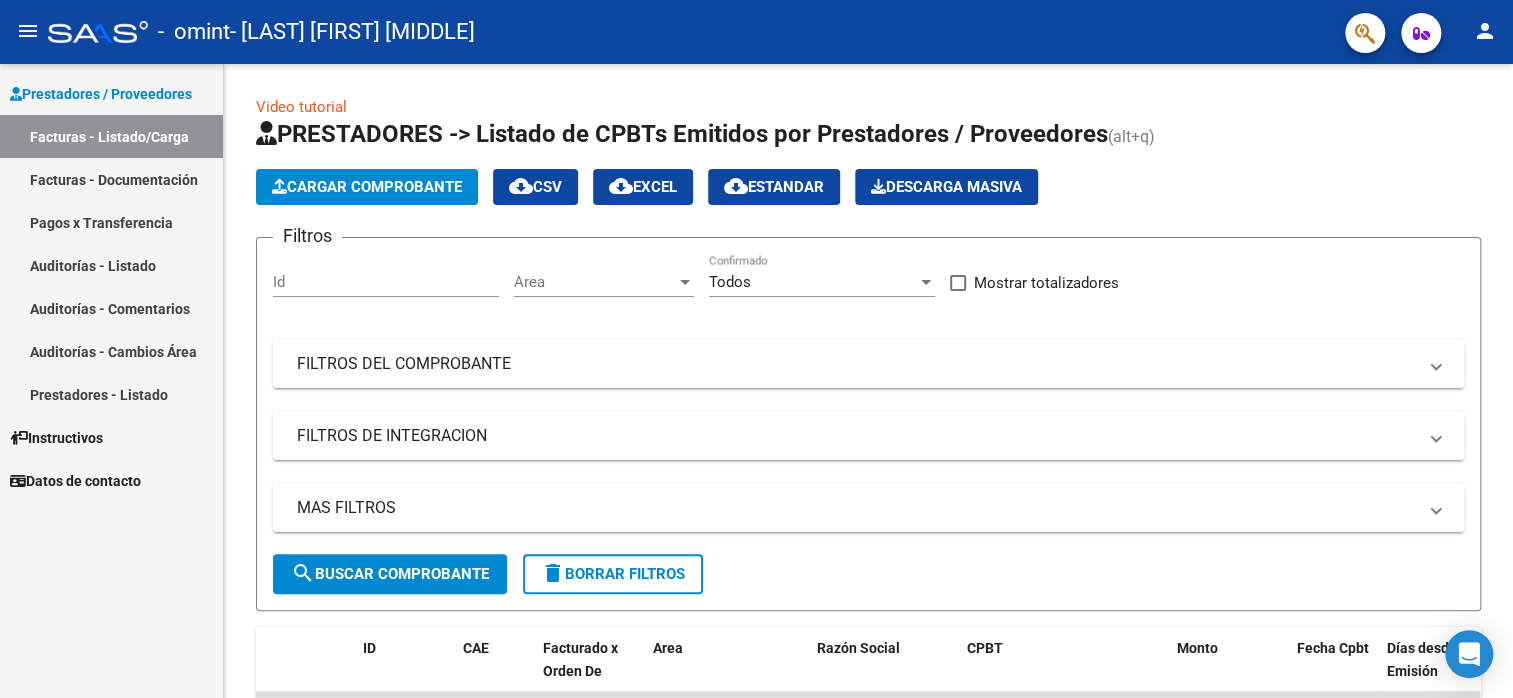 click on "Facturas - Documentación" at bounding box center [111, 179] 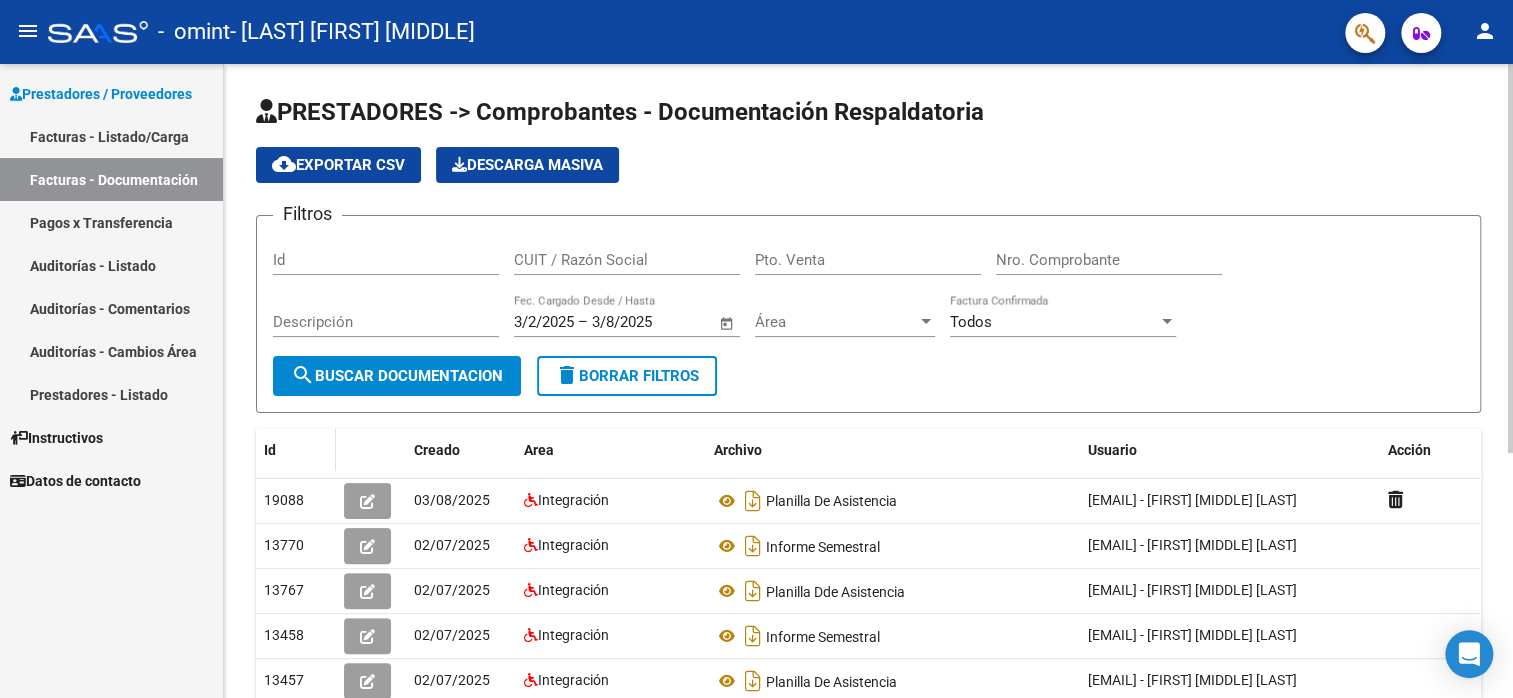 scroll, scrollTop: 100, scrollLeft: 0, axis: vertical 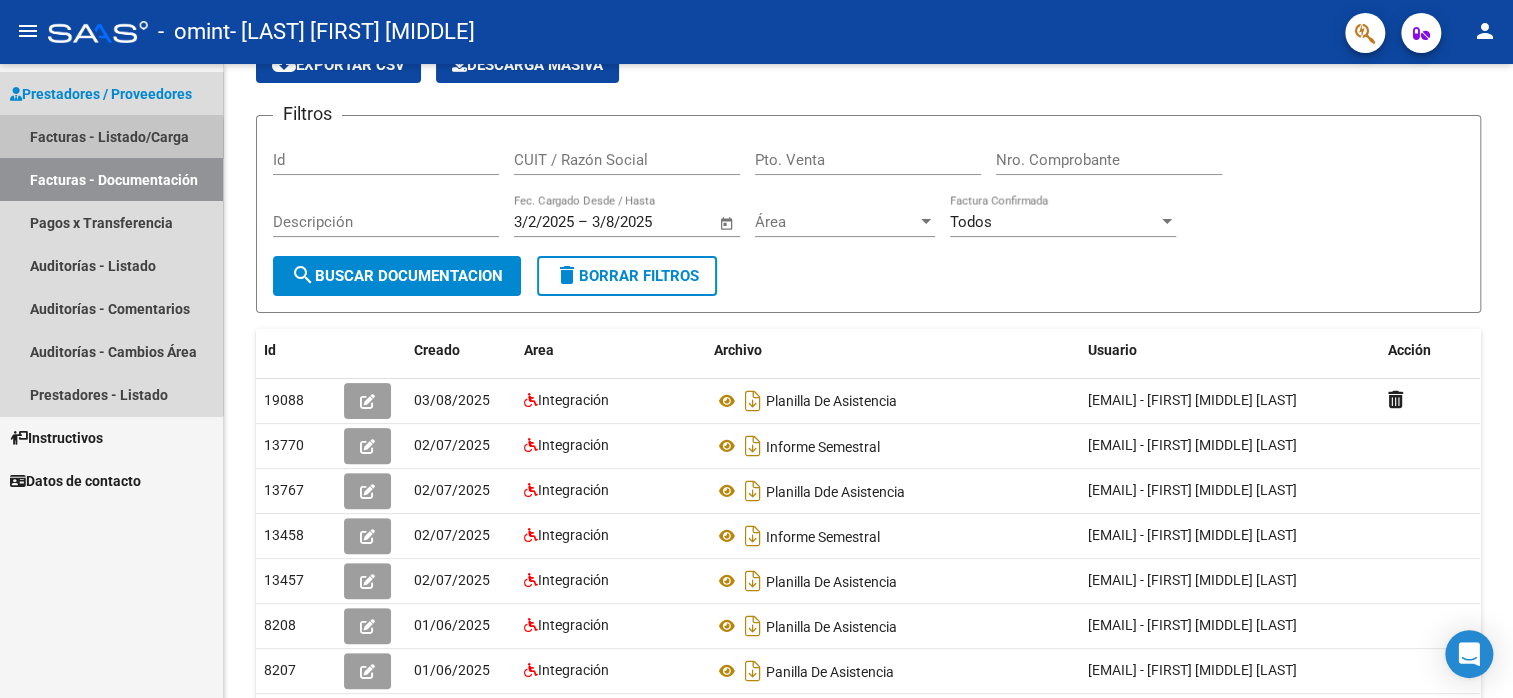 click on "Facturas - Listado/Carga" at bounding box center [111, 136] 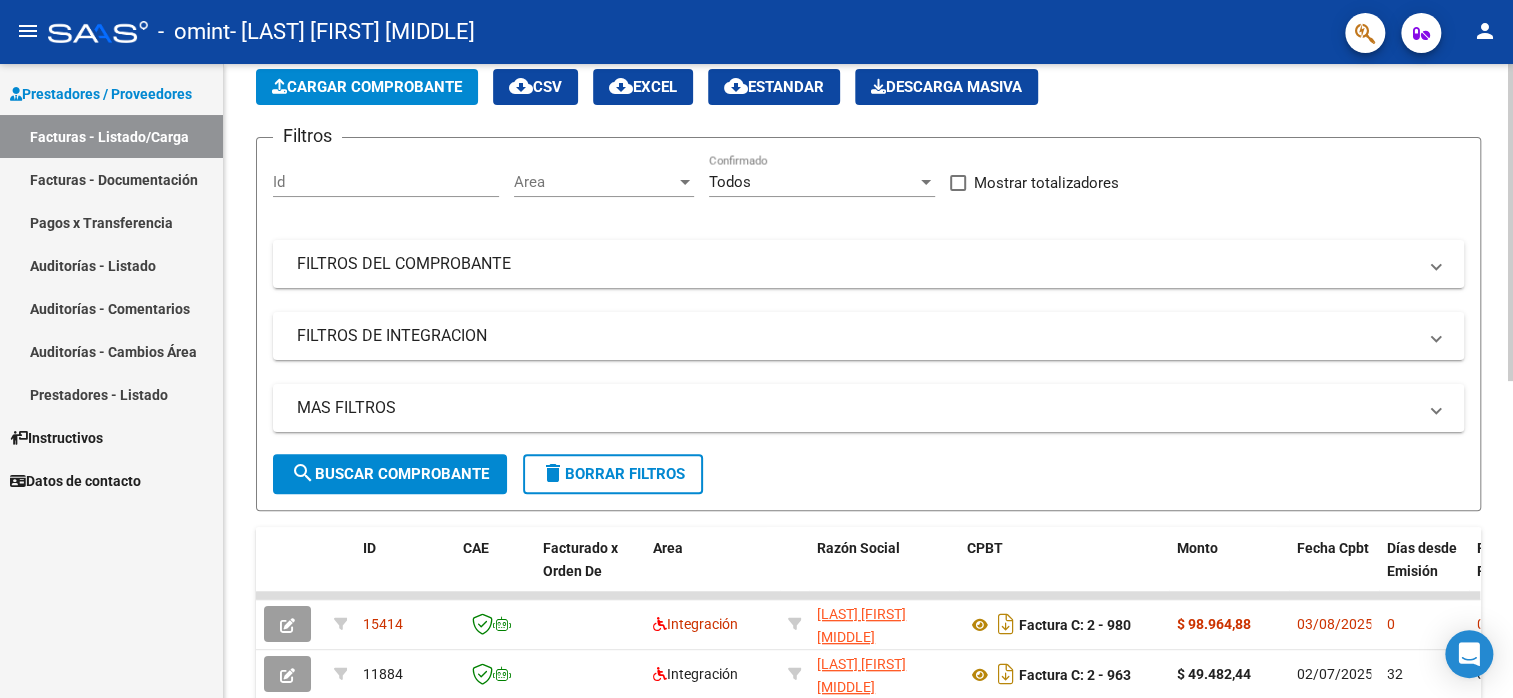 scroll, scrollTop: 200, scrollLeft: 0, axis: vertical 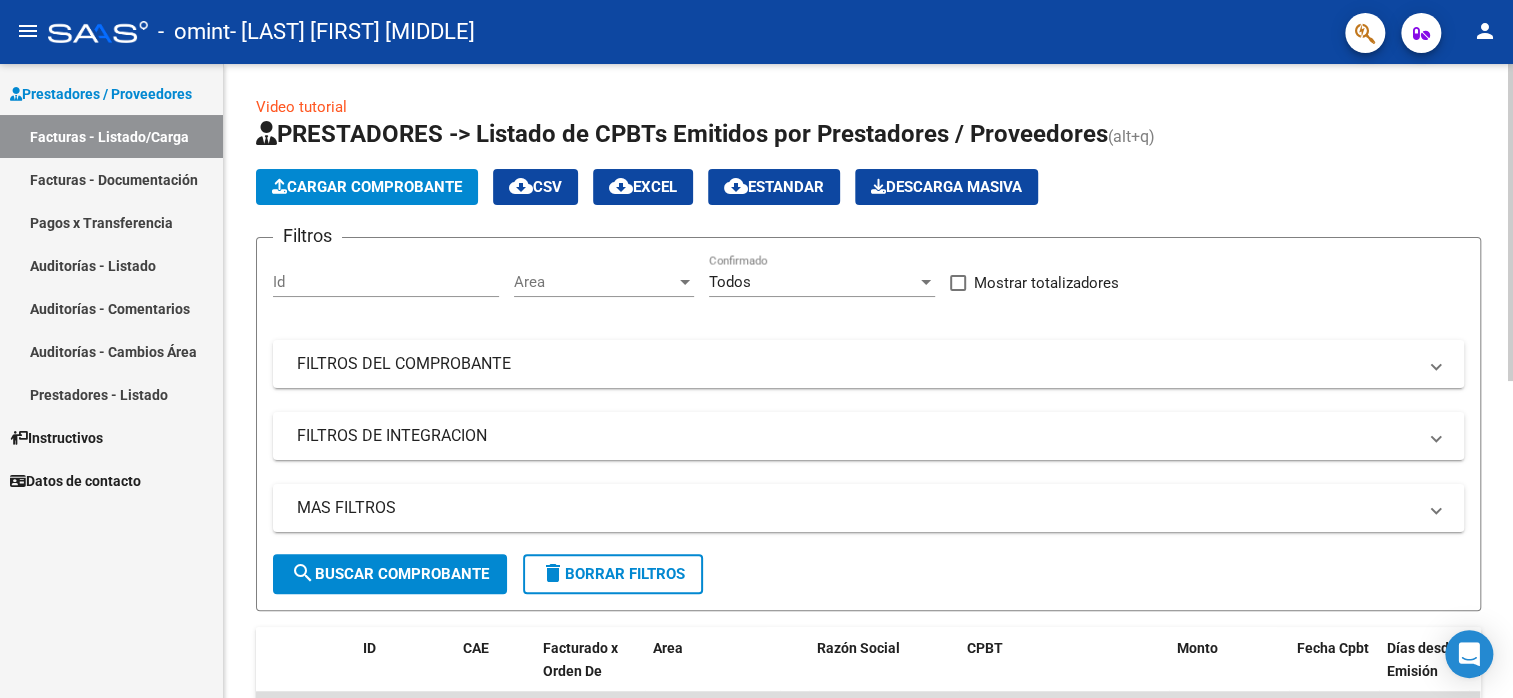 click on "Cargar Comprobante" 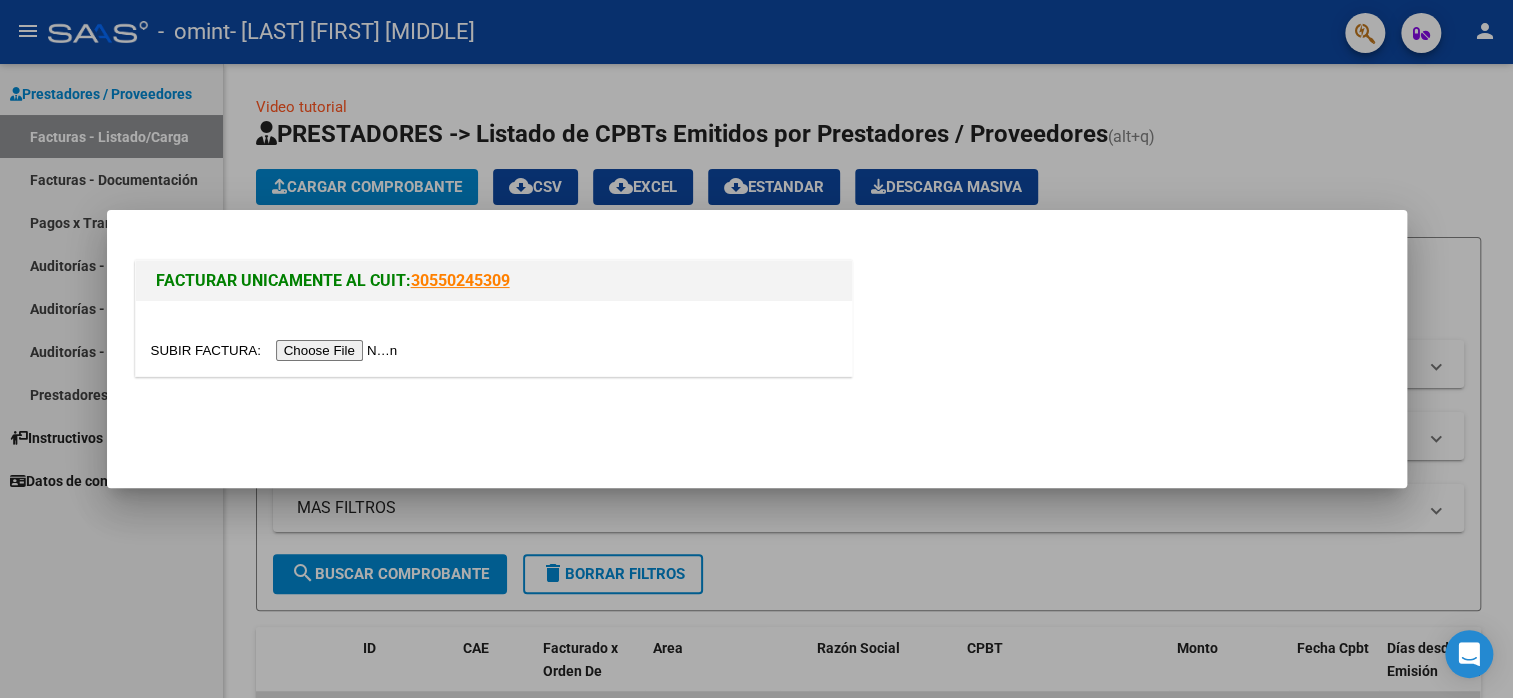 click at bounding box center [277, 350] 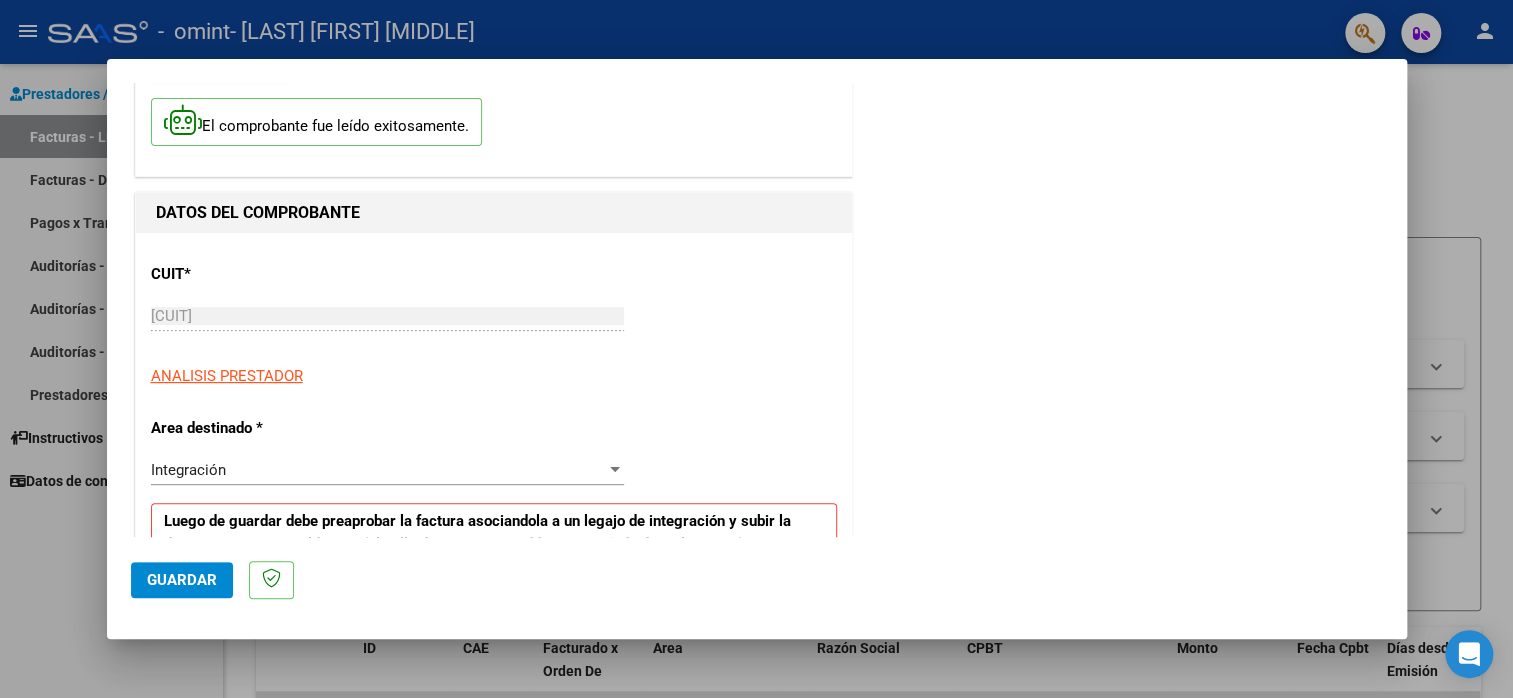 scroll, scrollTop: 300, scrollLeft: 0, axis: vertical 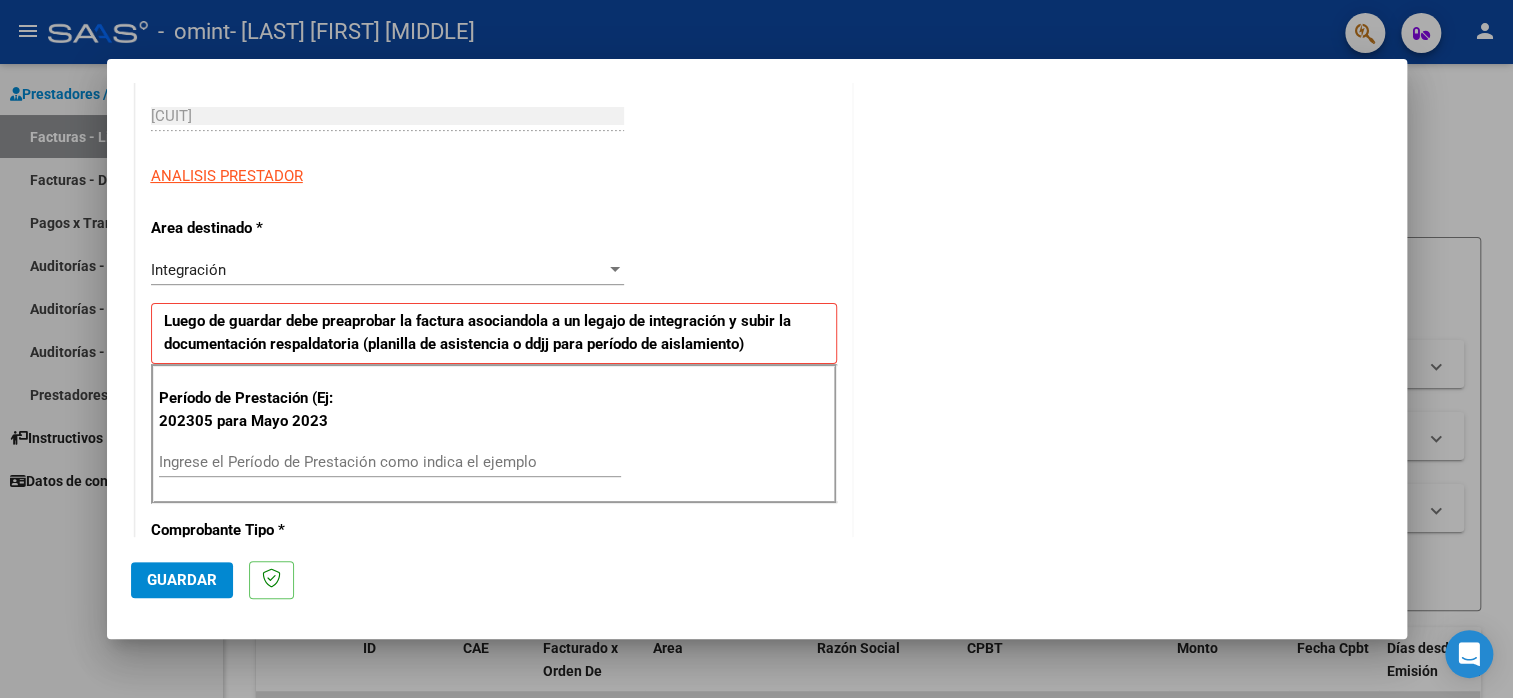 click on "Ingrese el Período de Prestación como indica el ejemplo" at bounding box center (390, 462) 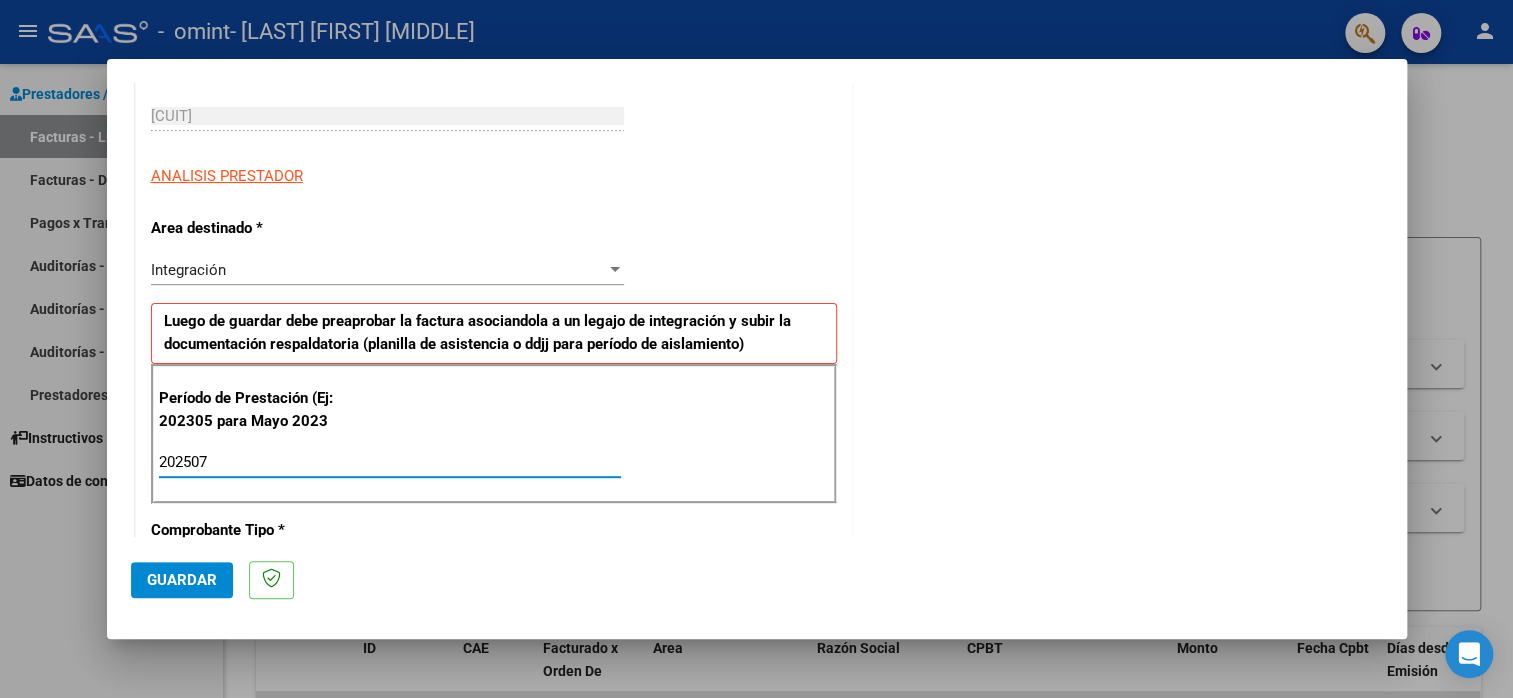 type on "202507" 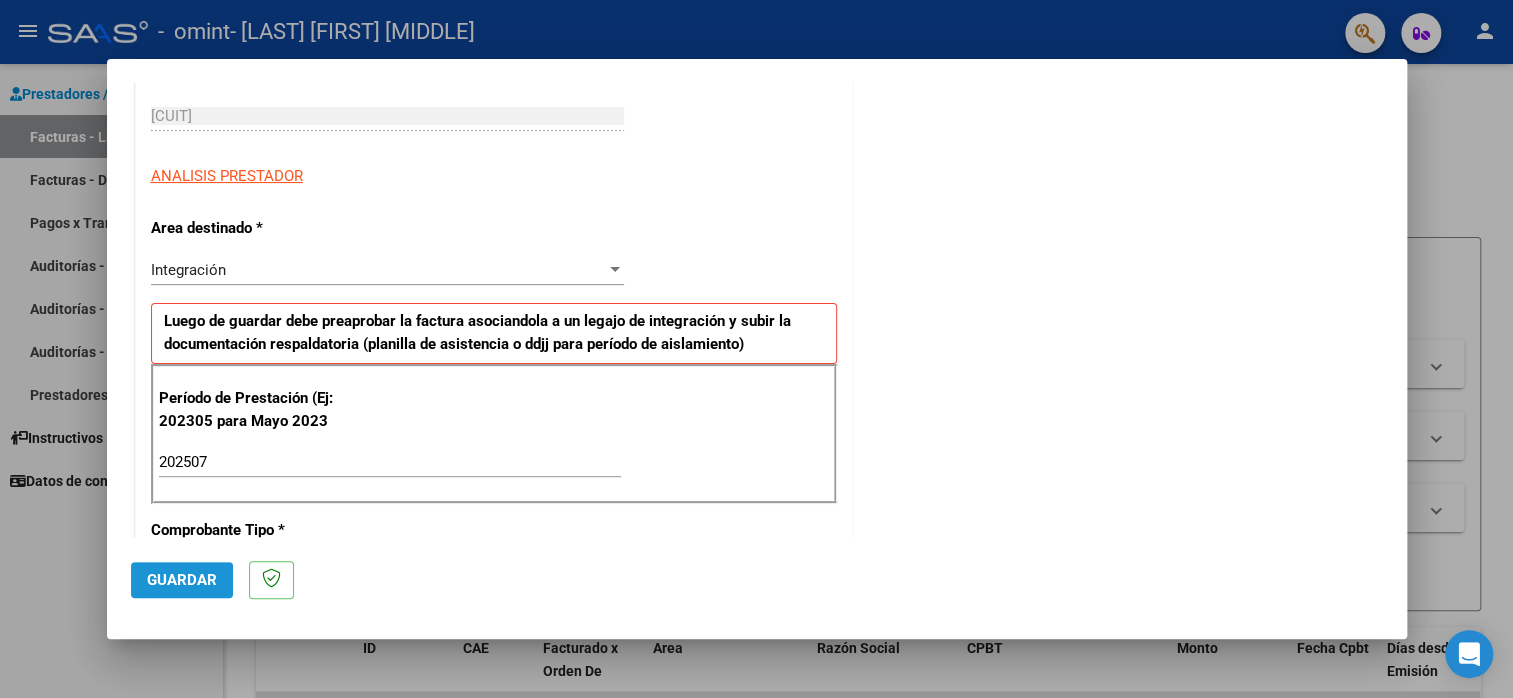 click on "Guardar" 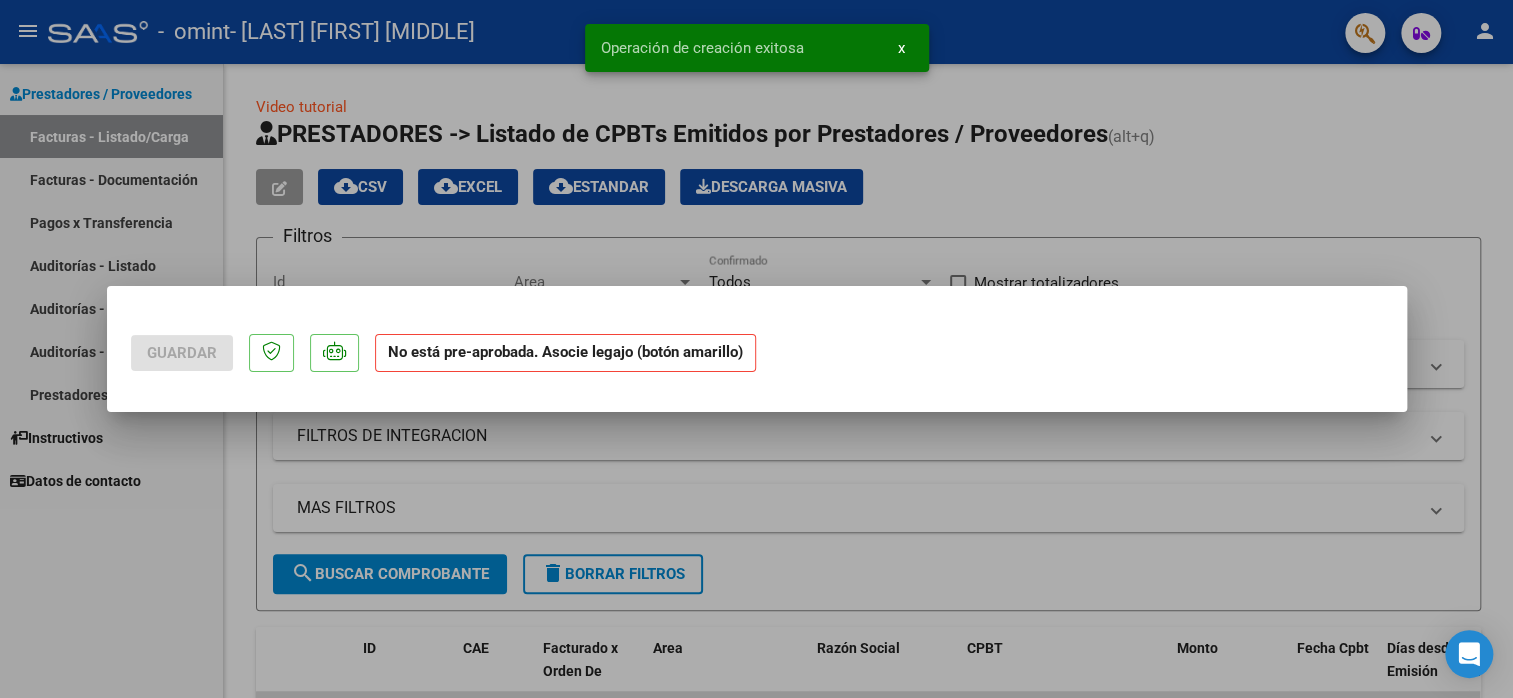 scroll, scrollTop: 0, scrollLeft: 0, axis: both 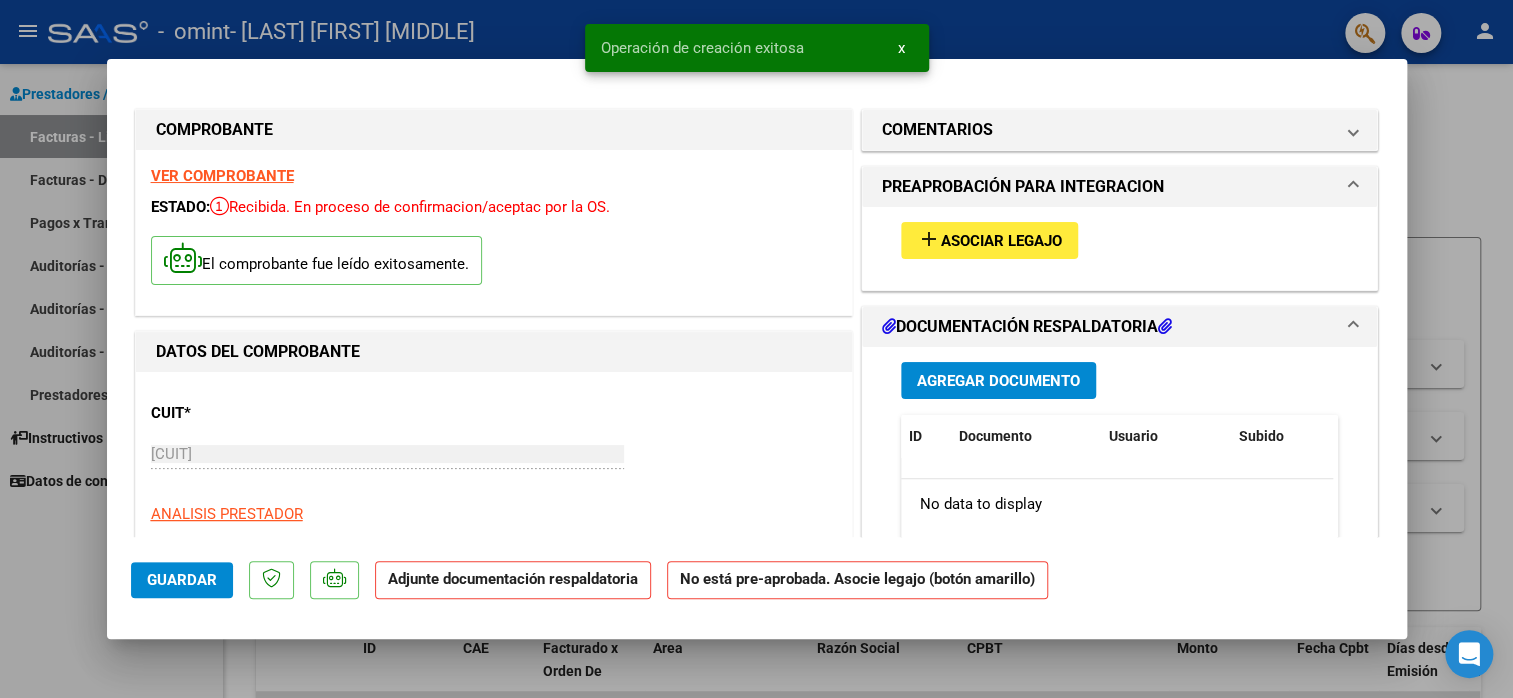 click on "add Asociar Legajo" at bounding box center (989, 240) 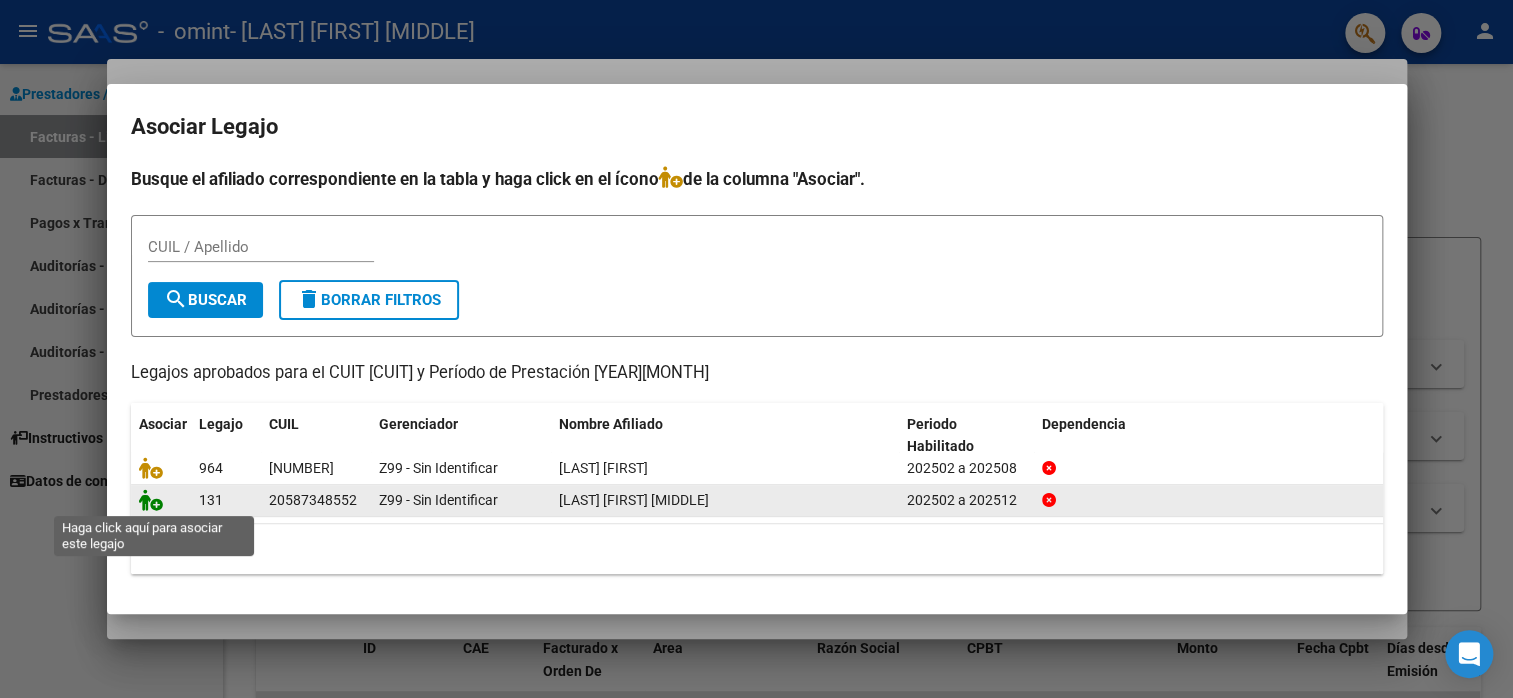 click 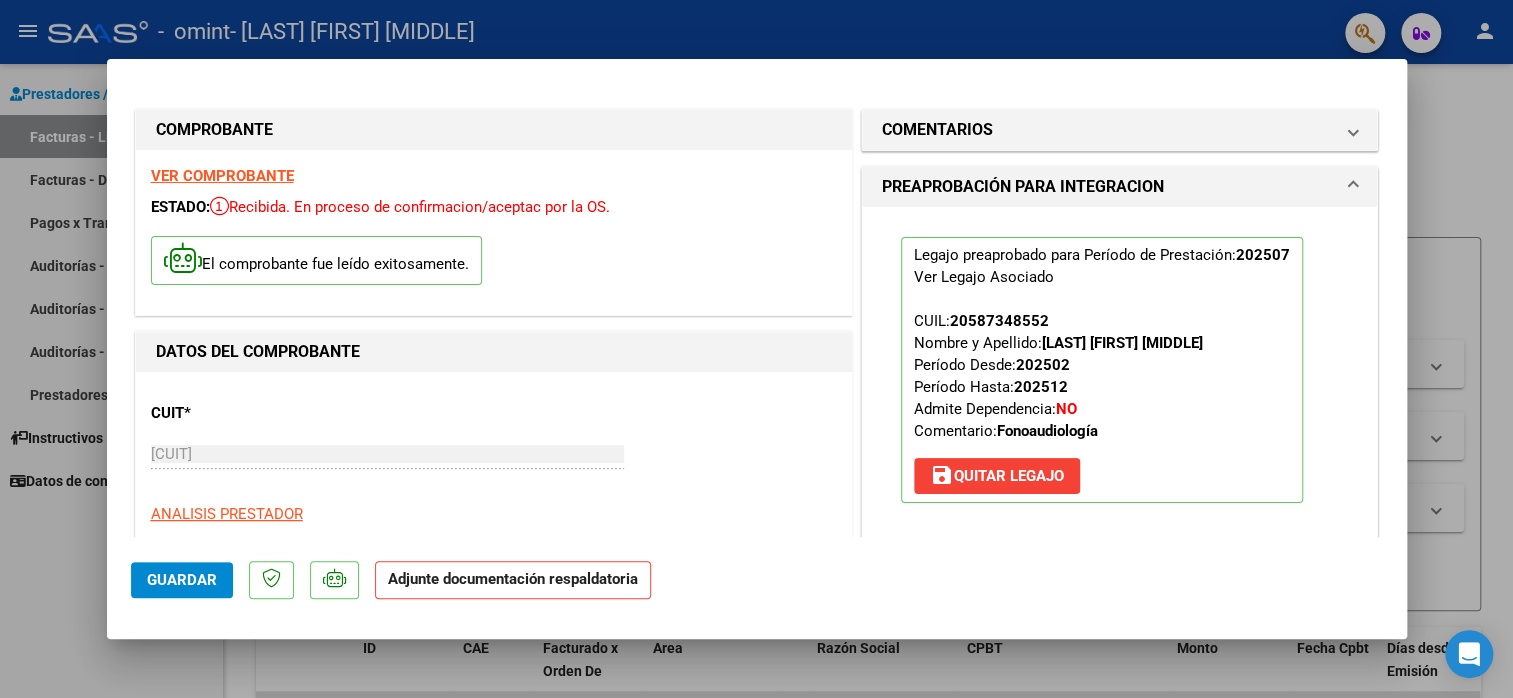scroll, scrollTop: 200, scrollLeft: 0, axis: vertical 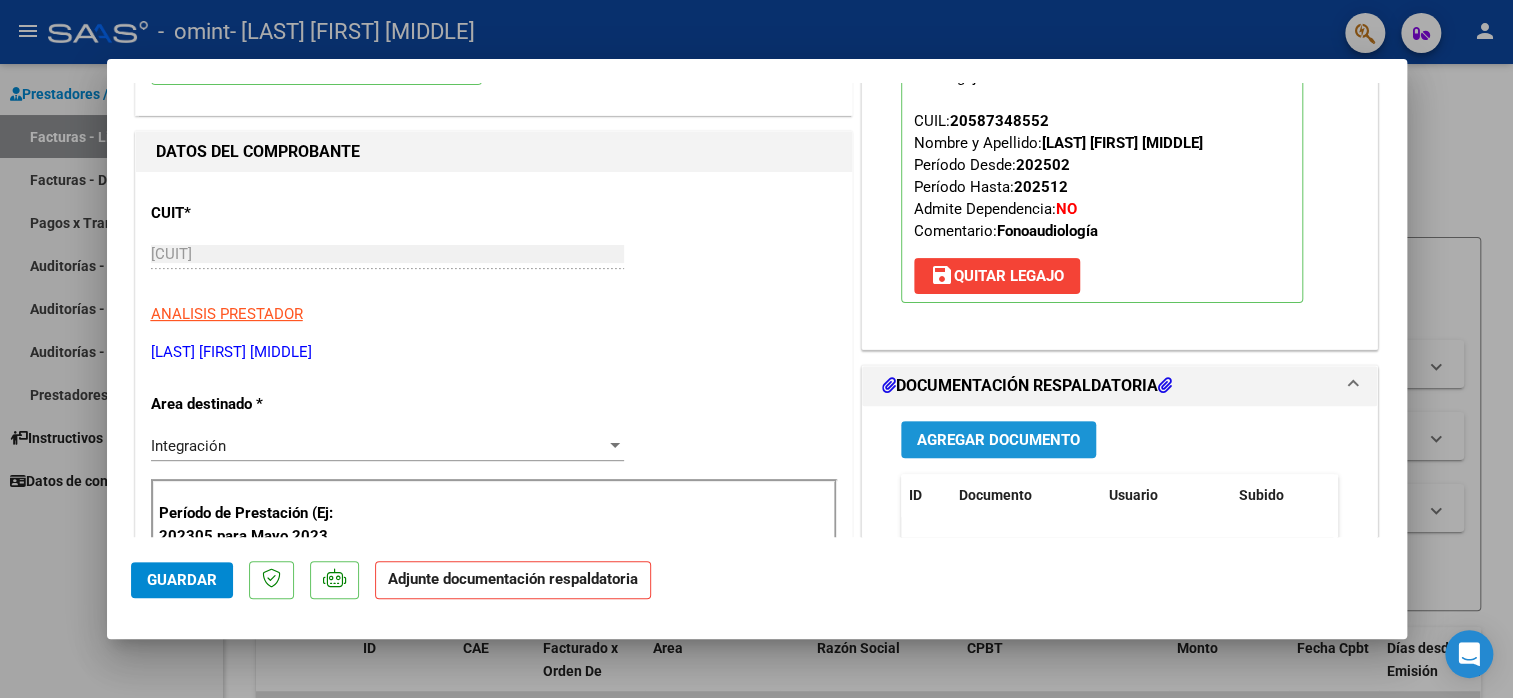 click on "Agregar Documento" at bounding box center (998, 440) 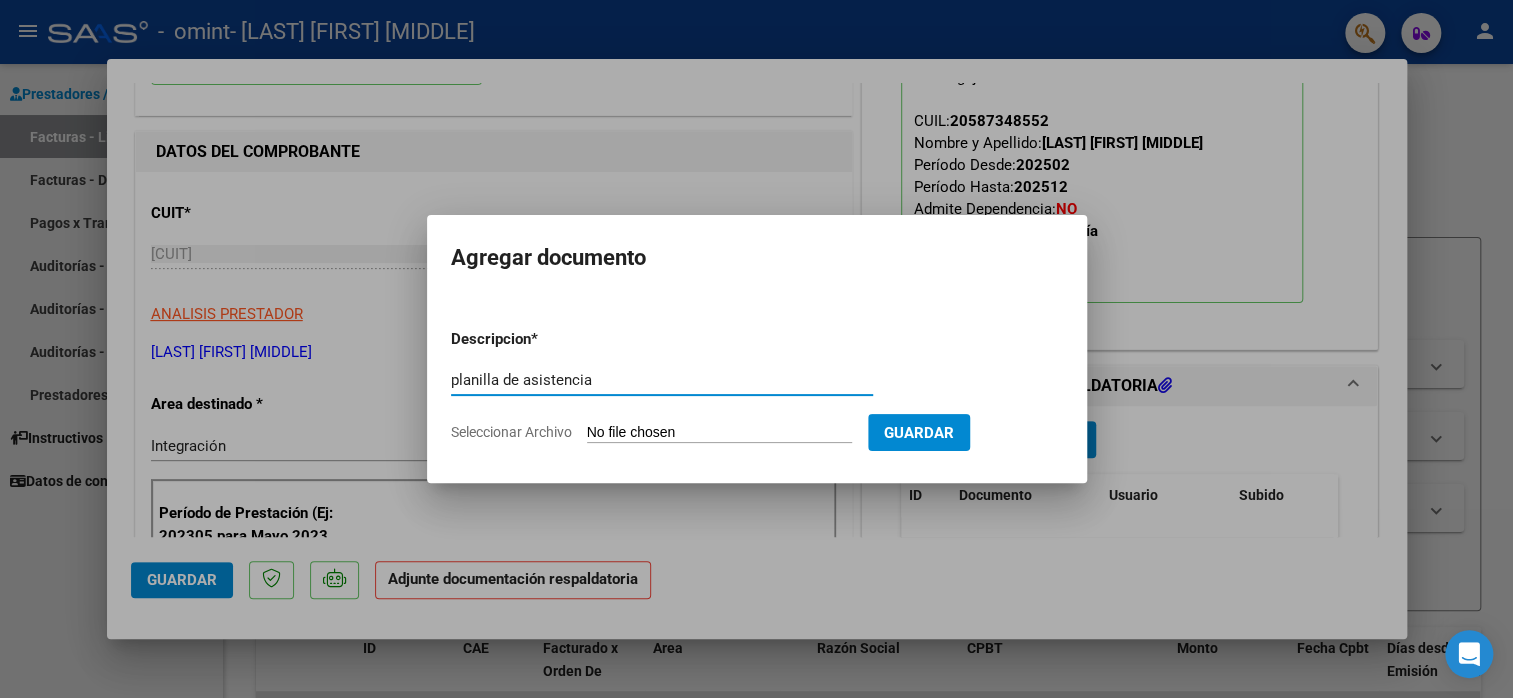 type on "planilla de asistencia" 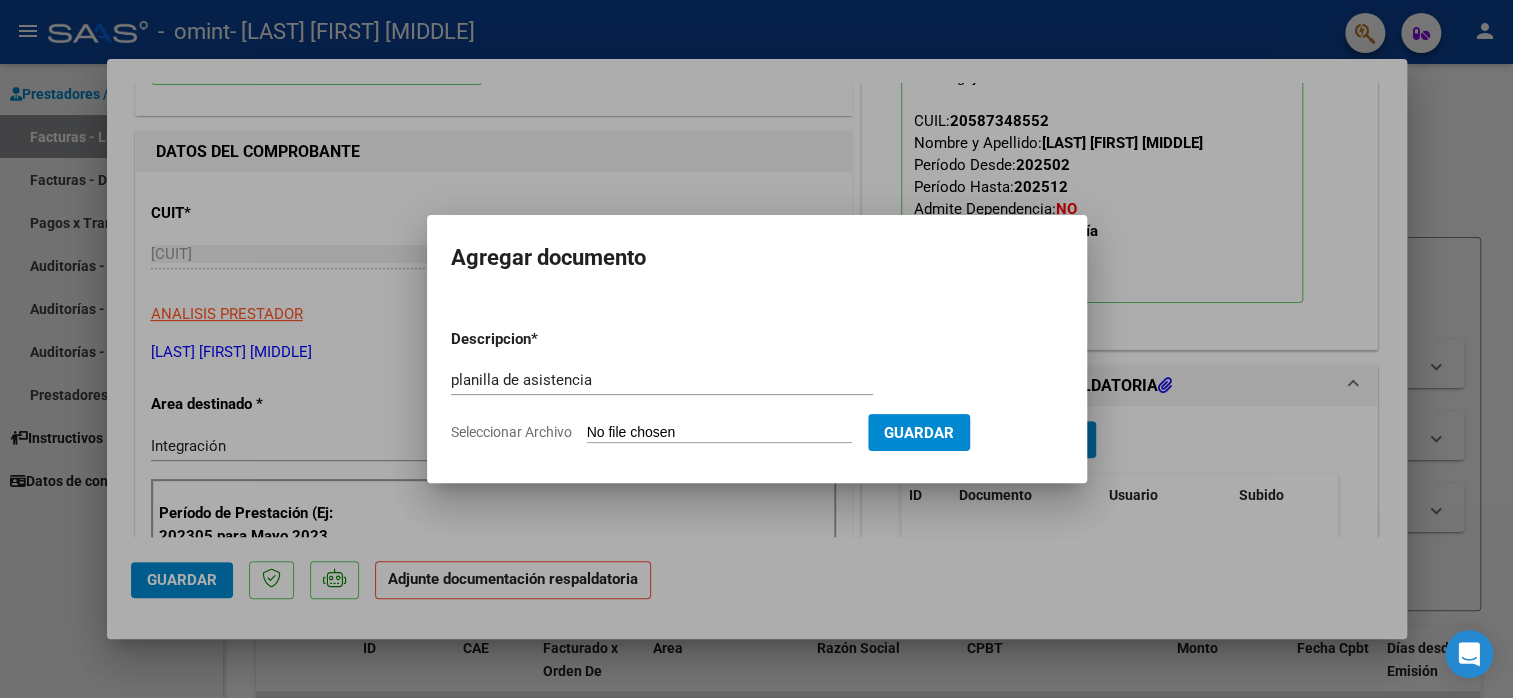 click on "Seleccionar Archivo" at bounding box center [719, 433] 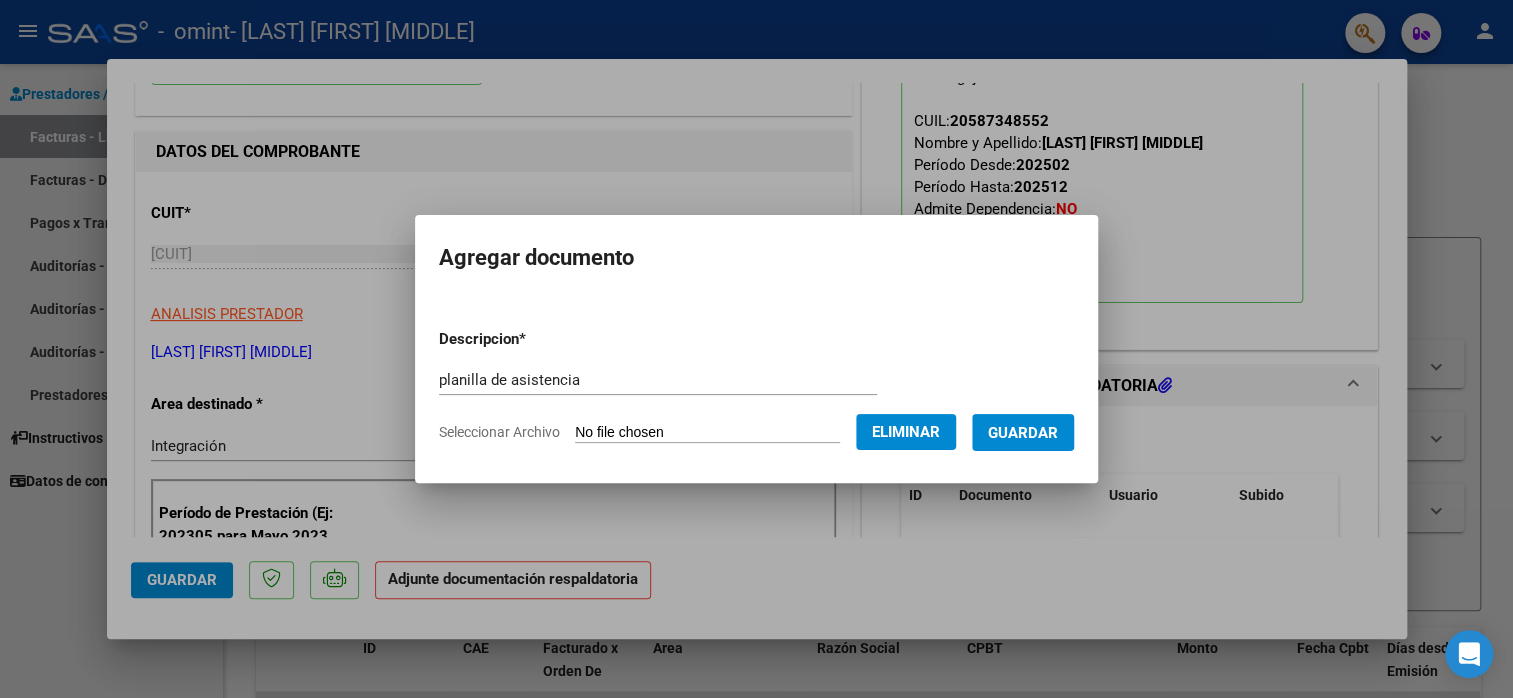 click on "Guardar" at bounding box center [1023, 433] 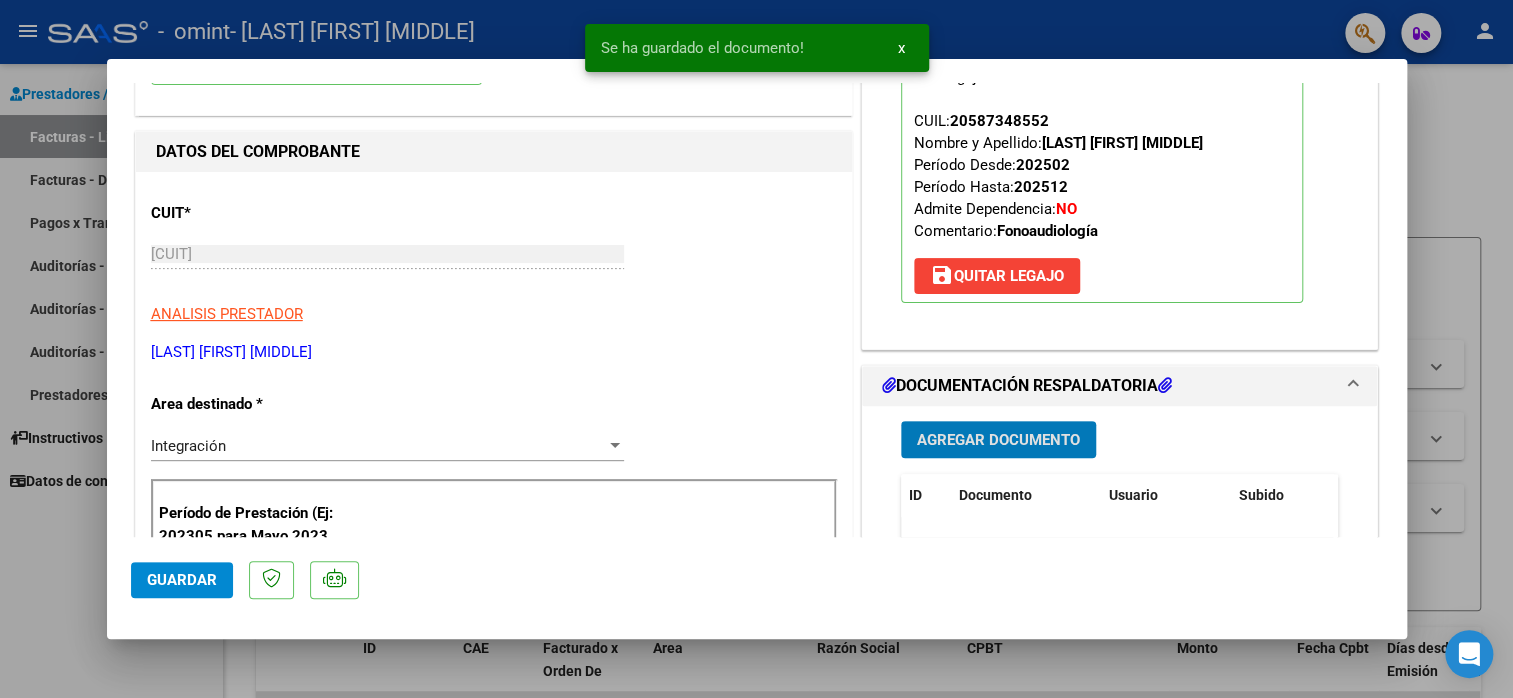 click at bounding box center [756, 349] 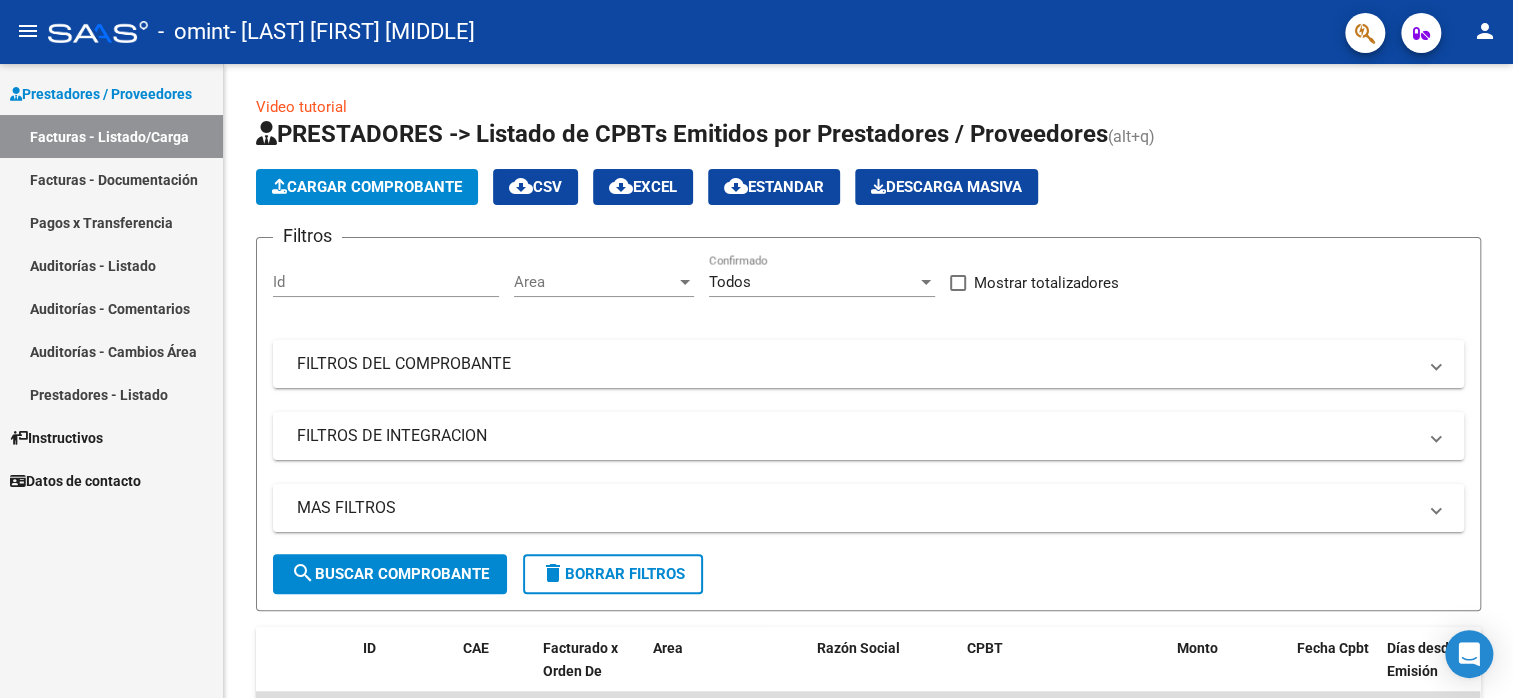 click on "Facturas - Documentación" at bounding box center (111, 179) 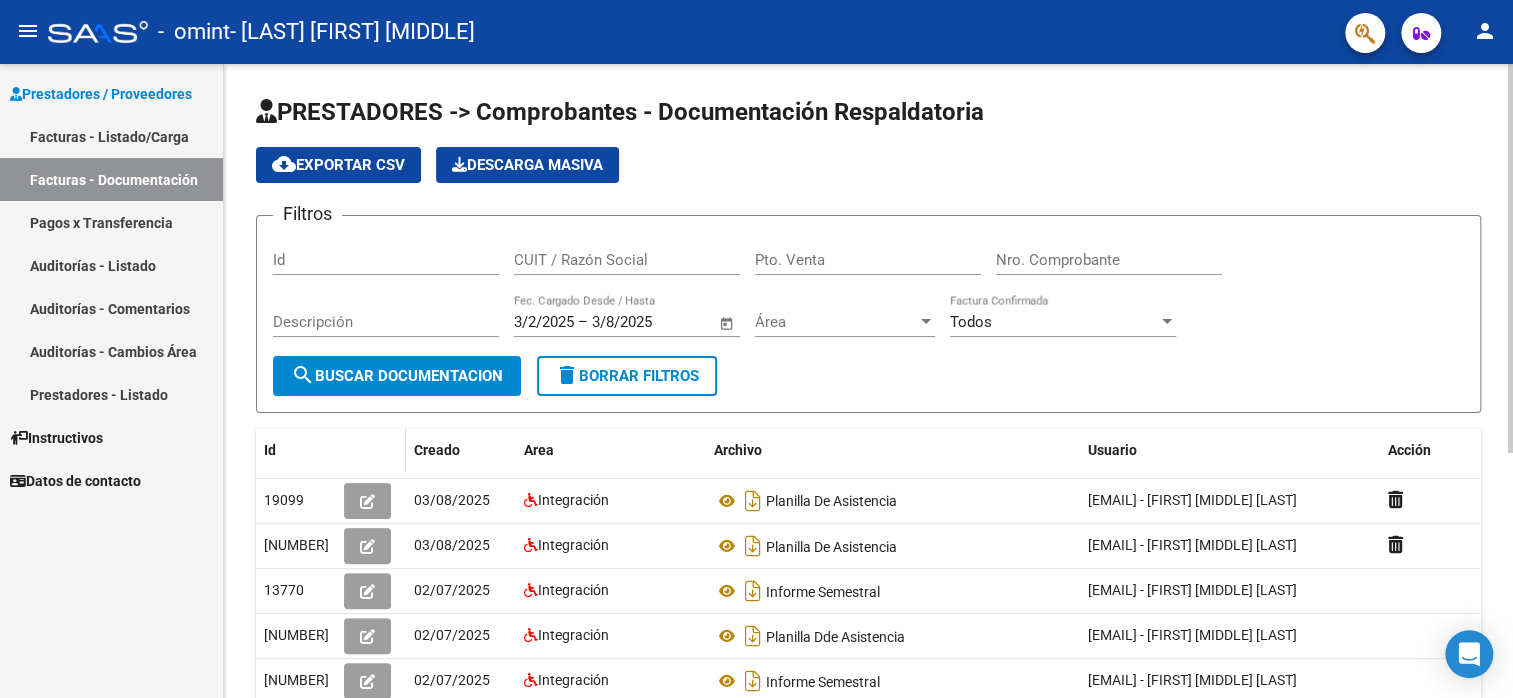 scroll, scrollTop: 100, scrollLeft: 0, axis: vertical 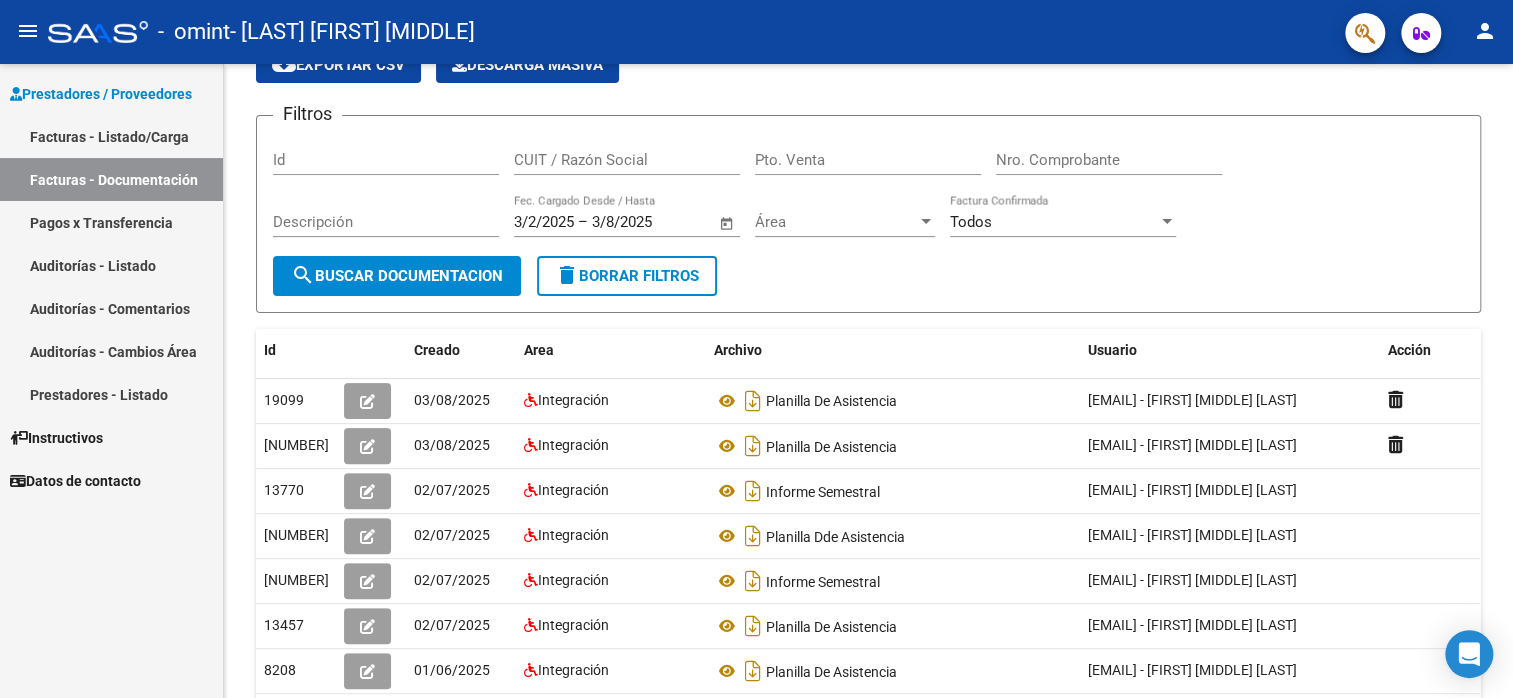 click on "Facturas - Listado/Carga" at bounding box center (111, 136) 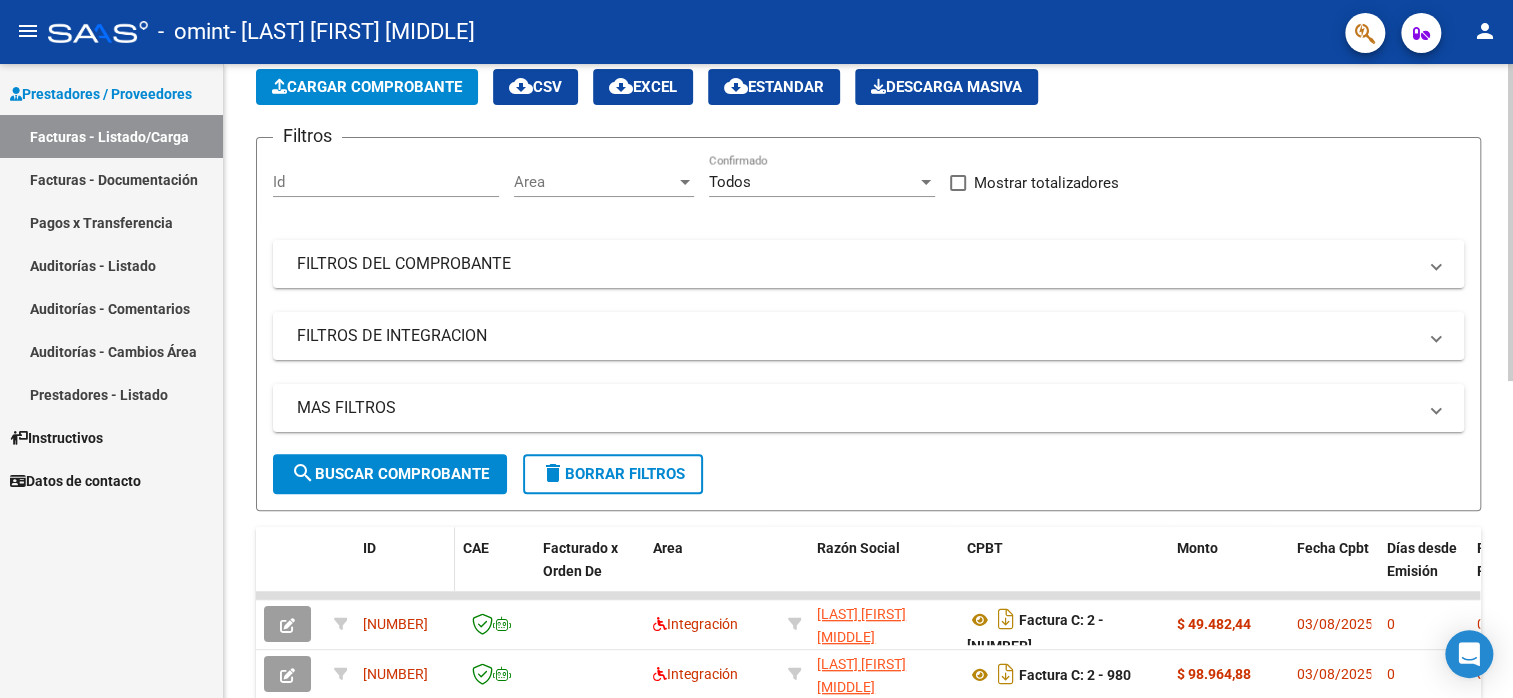 scroll, scrollTop: 200, scrollLeft: 0, axis: vertical 